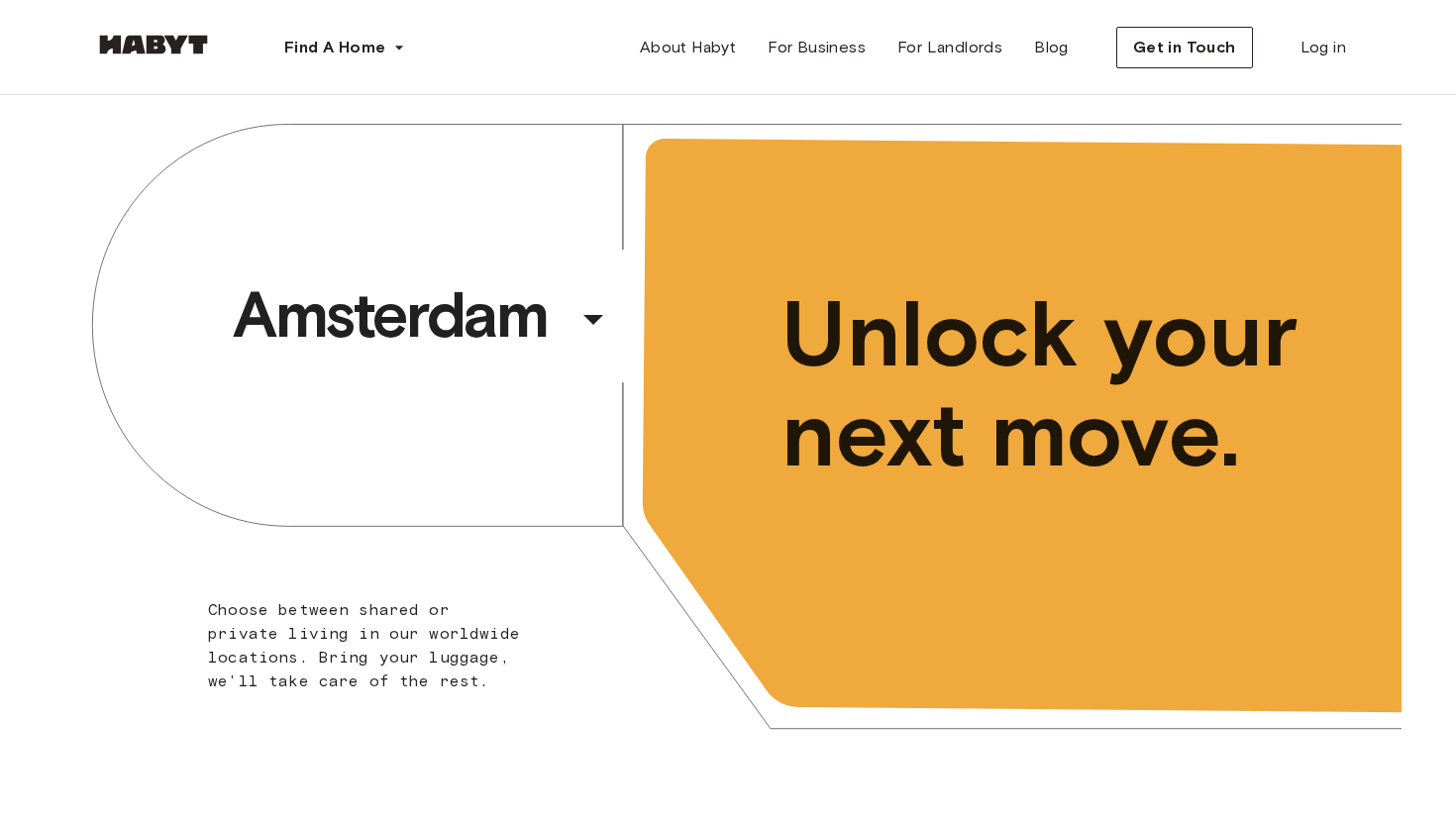 scroll, scrollTop: 0, scrollLeft: 0, axis: both 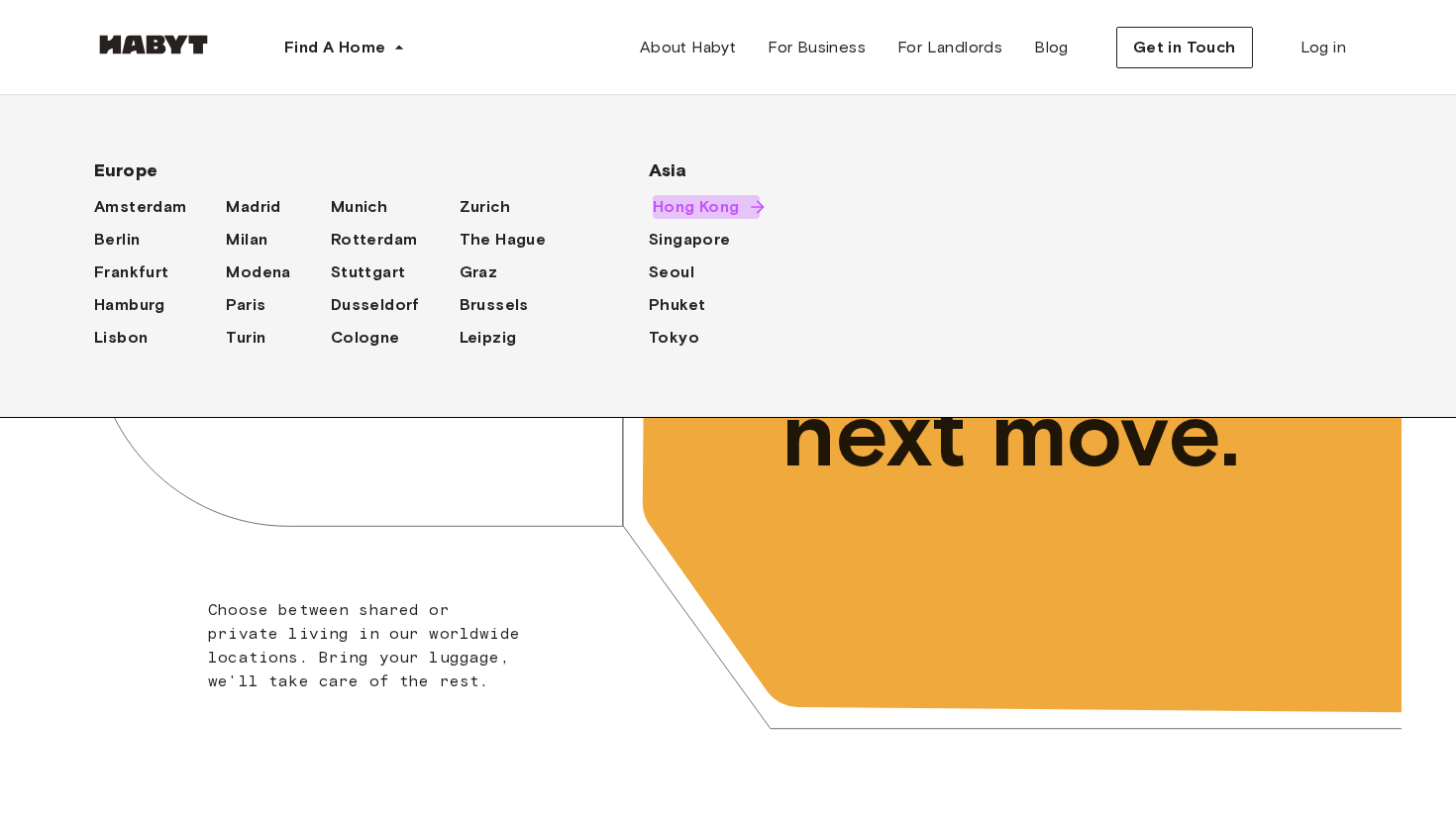 click on "Hong Kong" at bounding box center [696, 207] 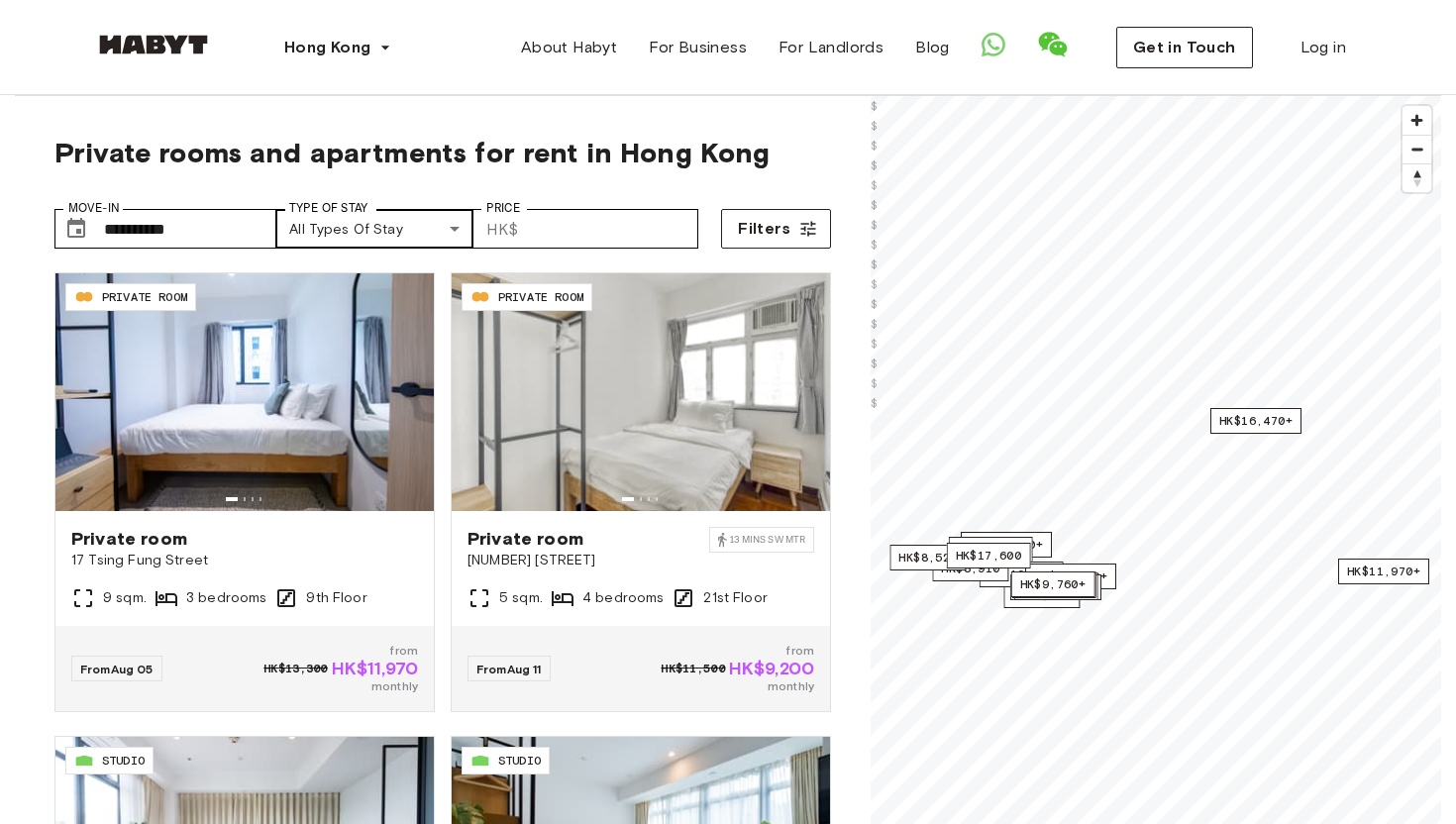 click on "**********" at bounding box center [728, 2358] 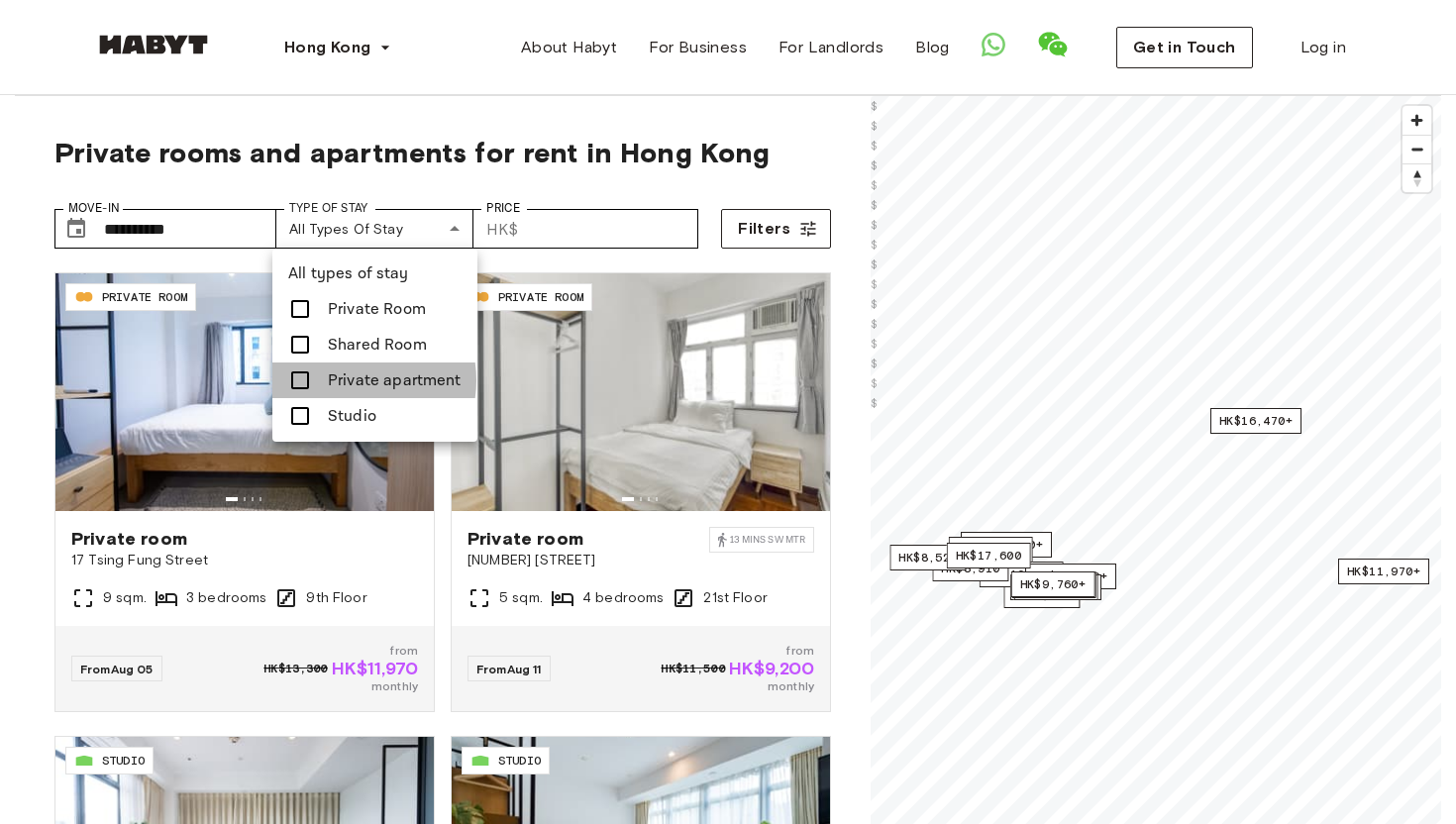 click on "Private apartment" at bounding box center (394, 380) 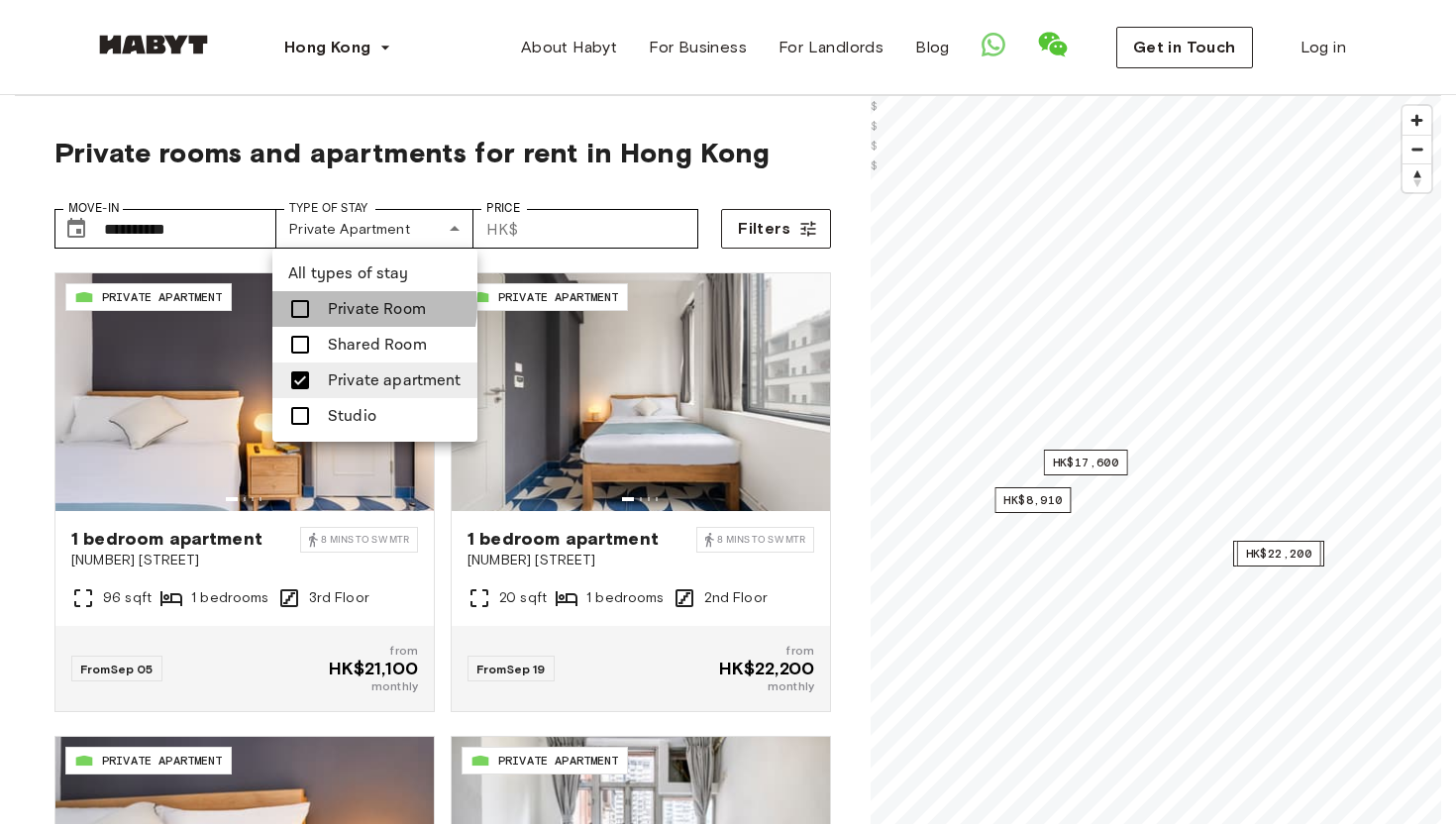 click on "Private Room" at bounding box center [376, 309] 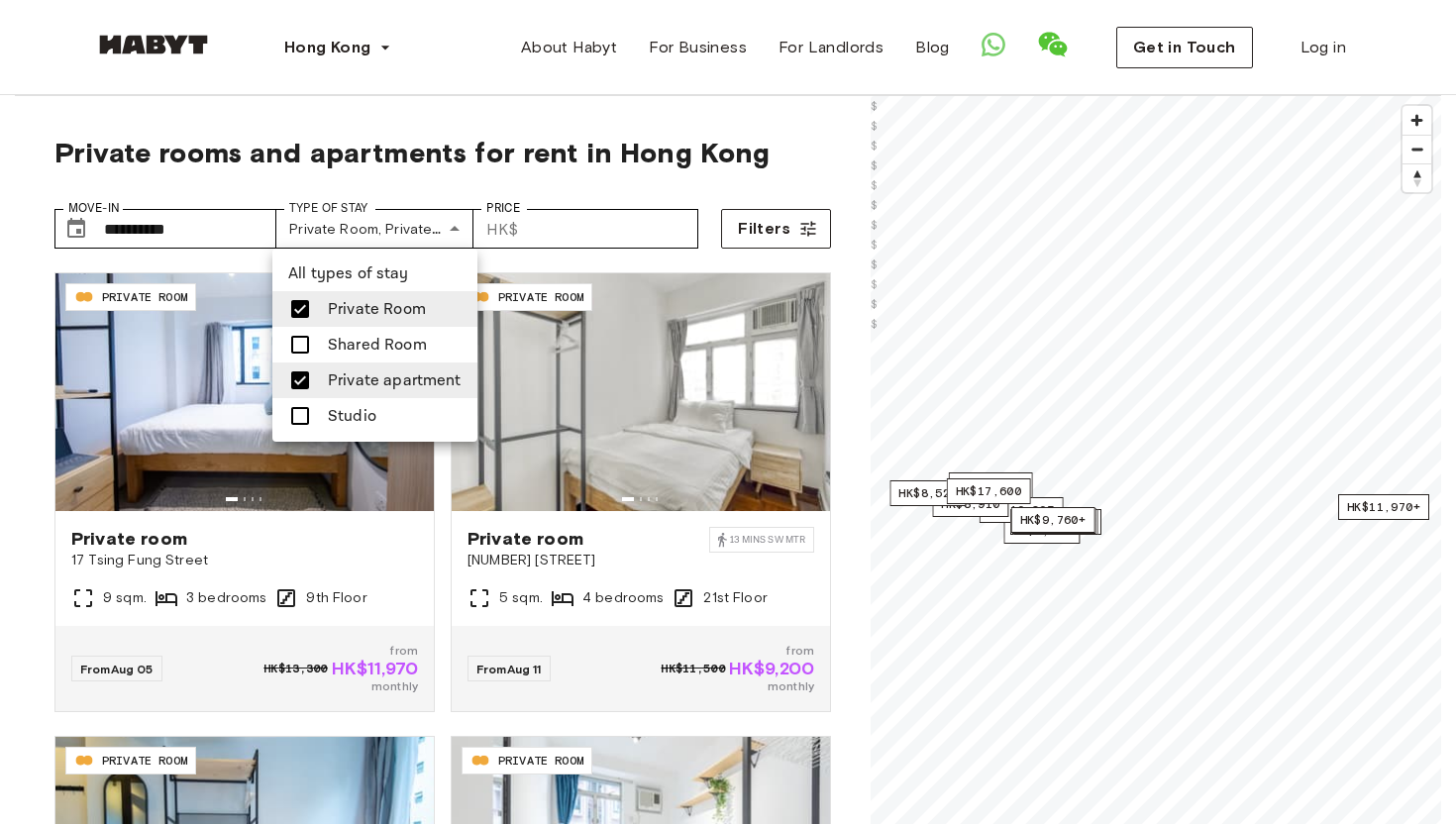 click at bounding box center (728, 412) 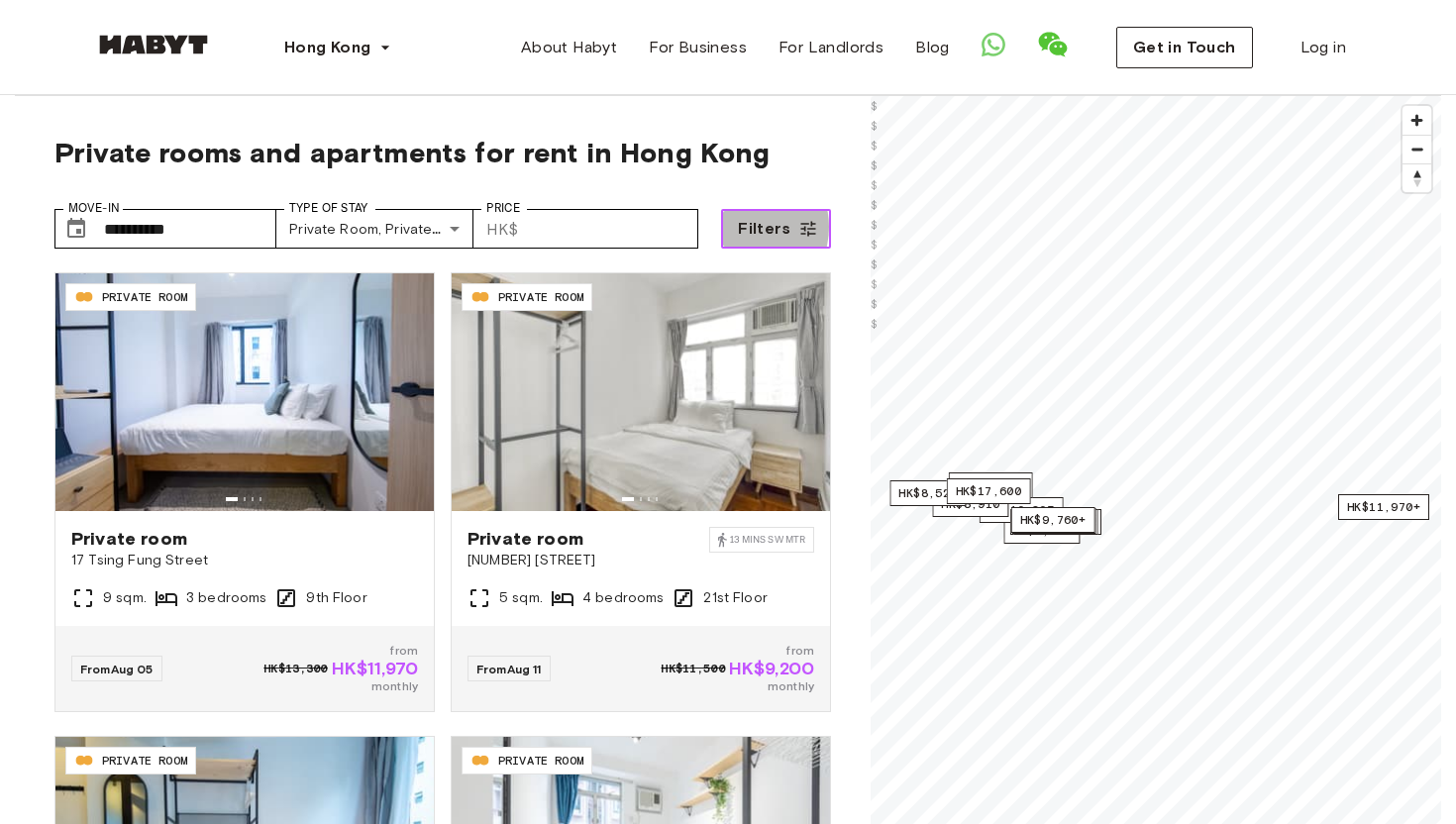 click on "Filters" at bounding box center (764, 229) 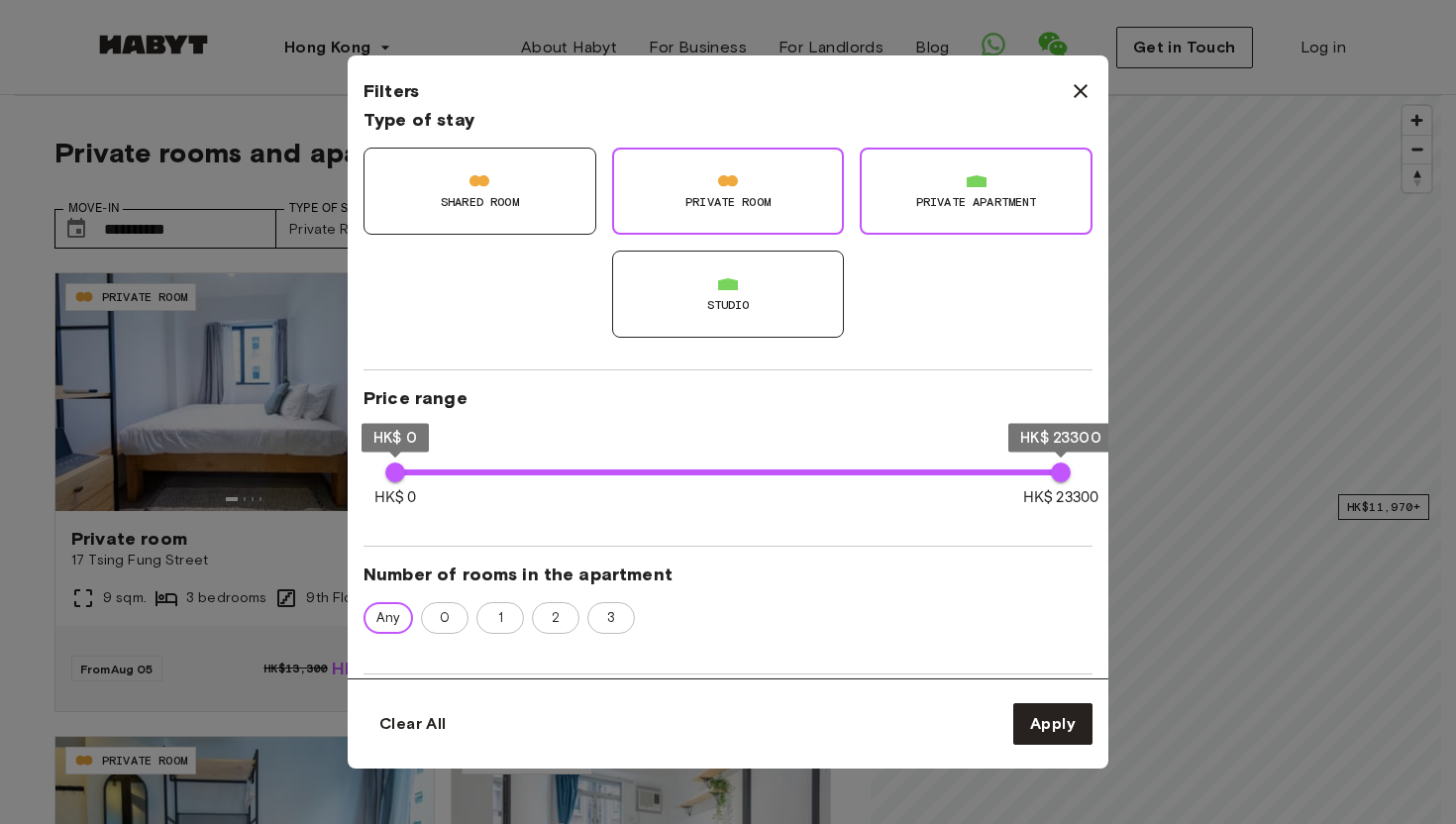 scroll, scrollTop: 148, scrollLeft: 0, axis: vertical 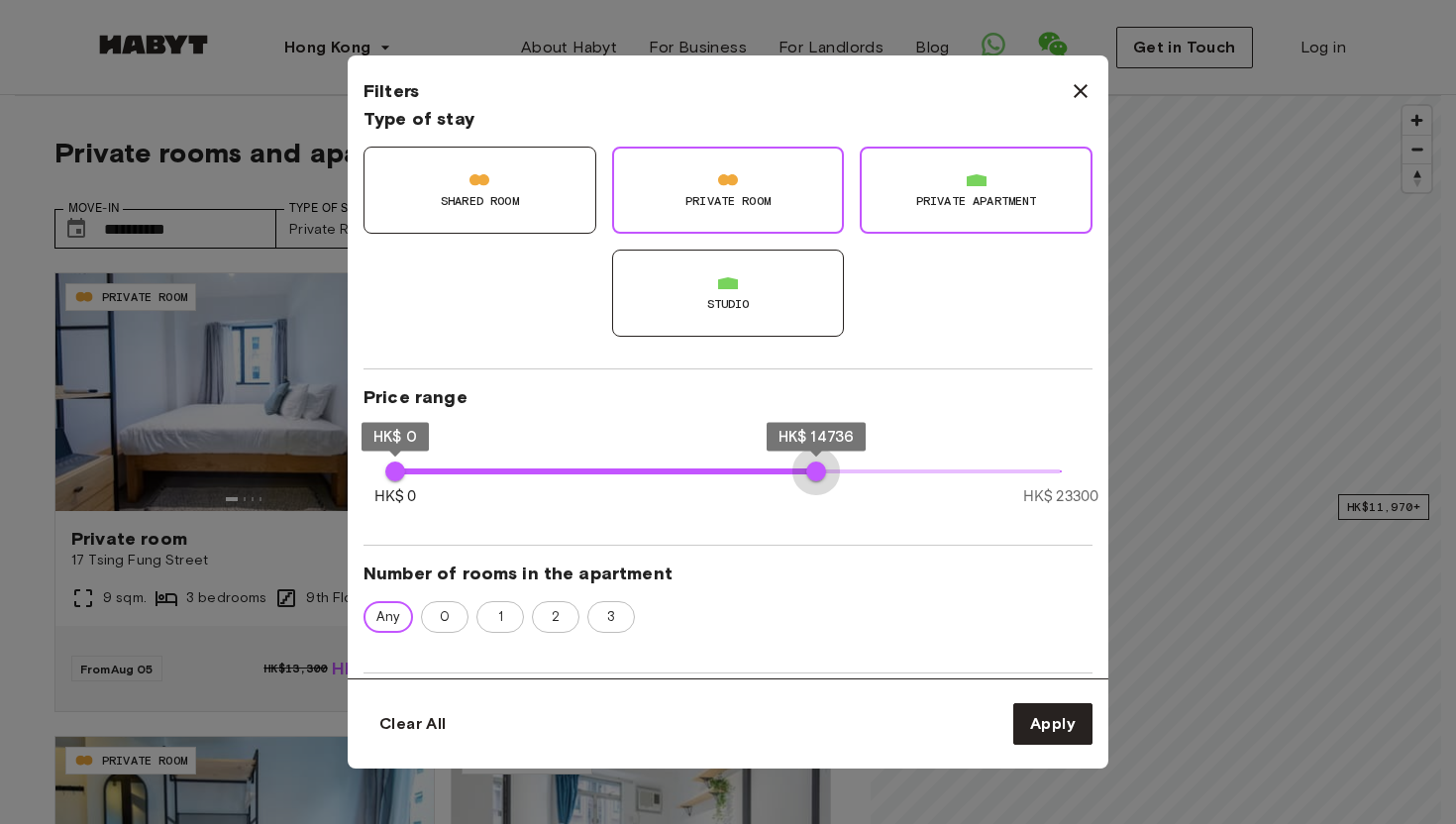 type on "*****" 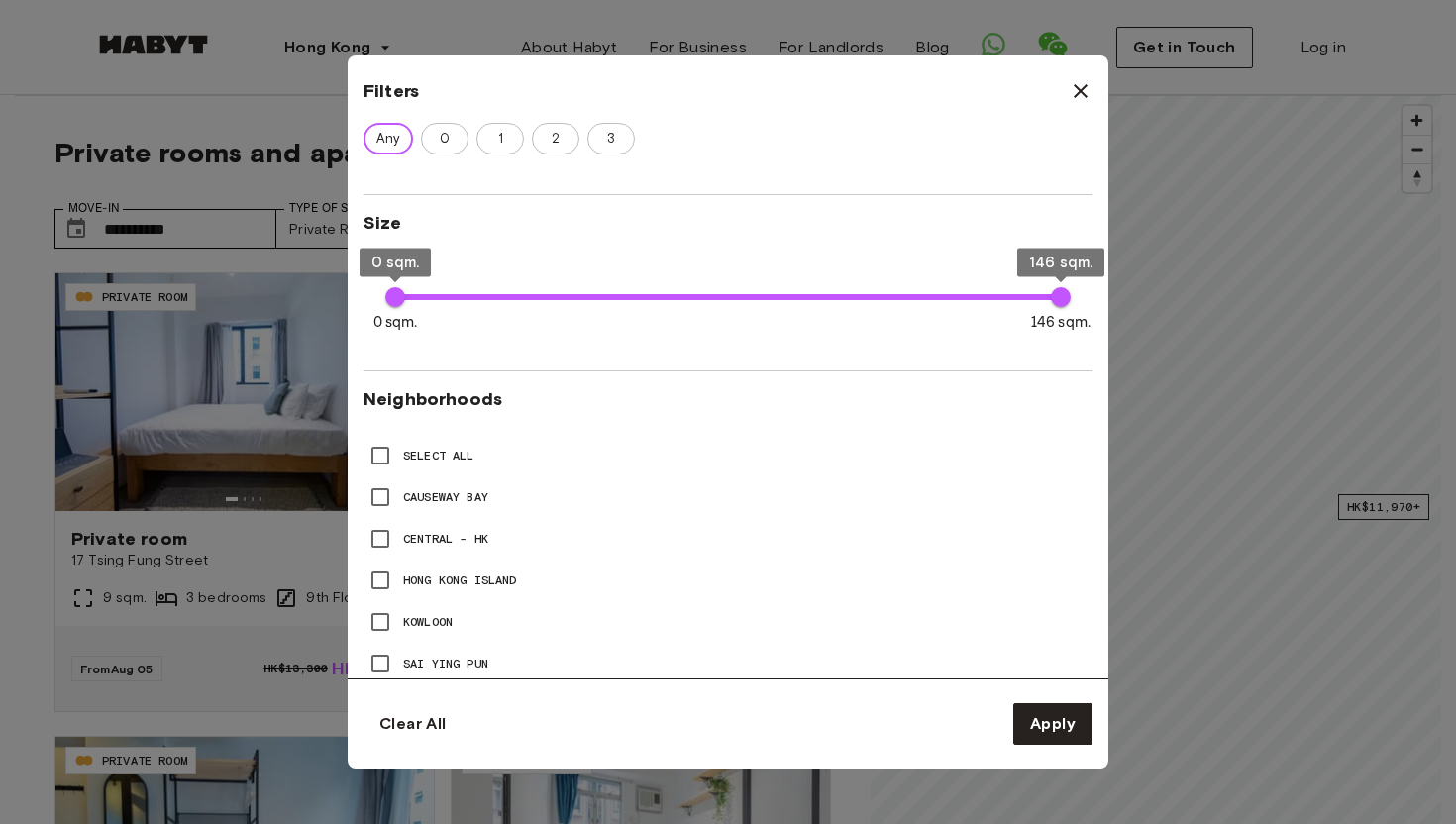 scroll, scrollTop: 713, scrollLeft: 0, axis: vertical 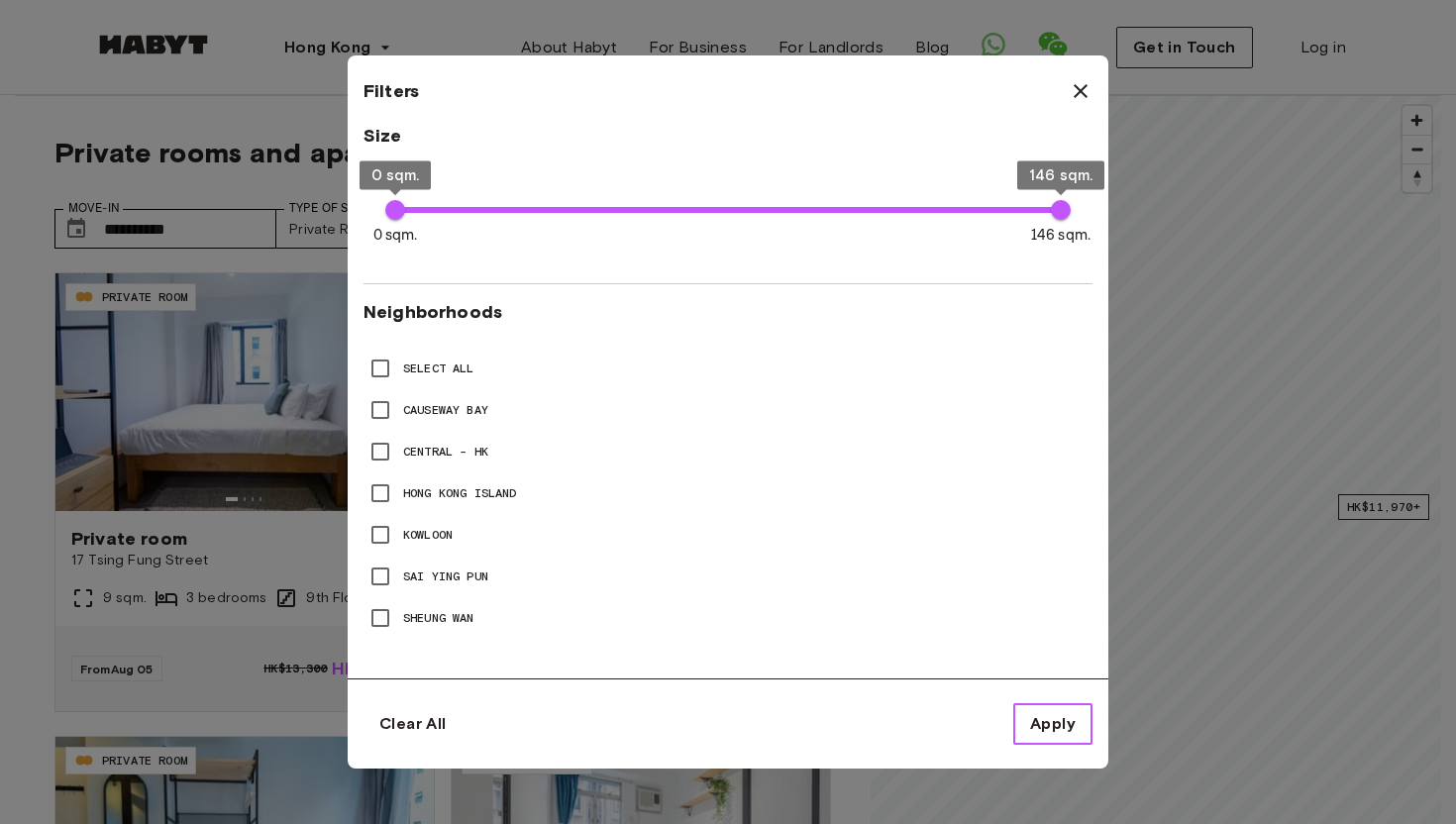 click on "Apply" at bounding box center (1053, 724) 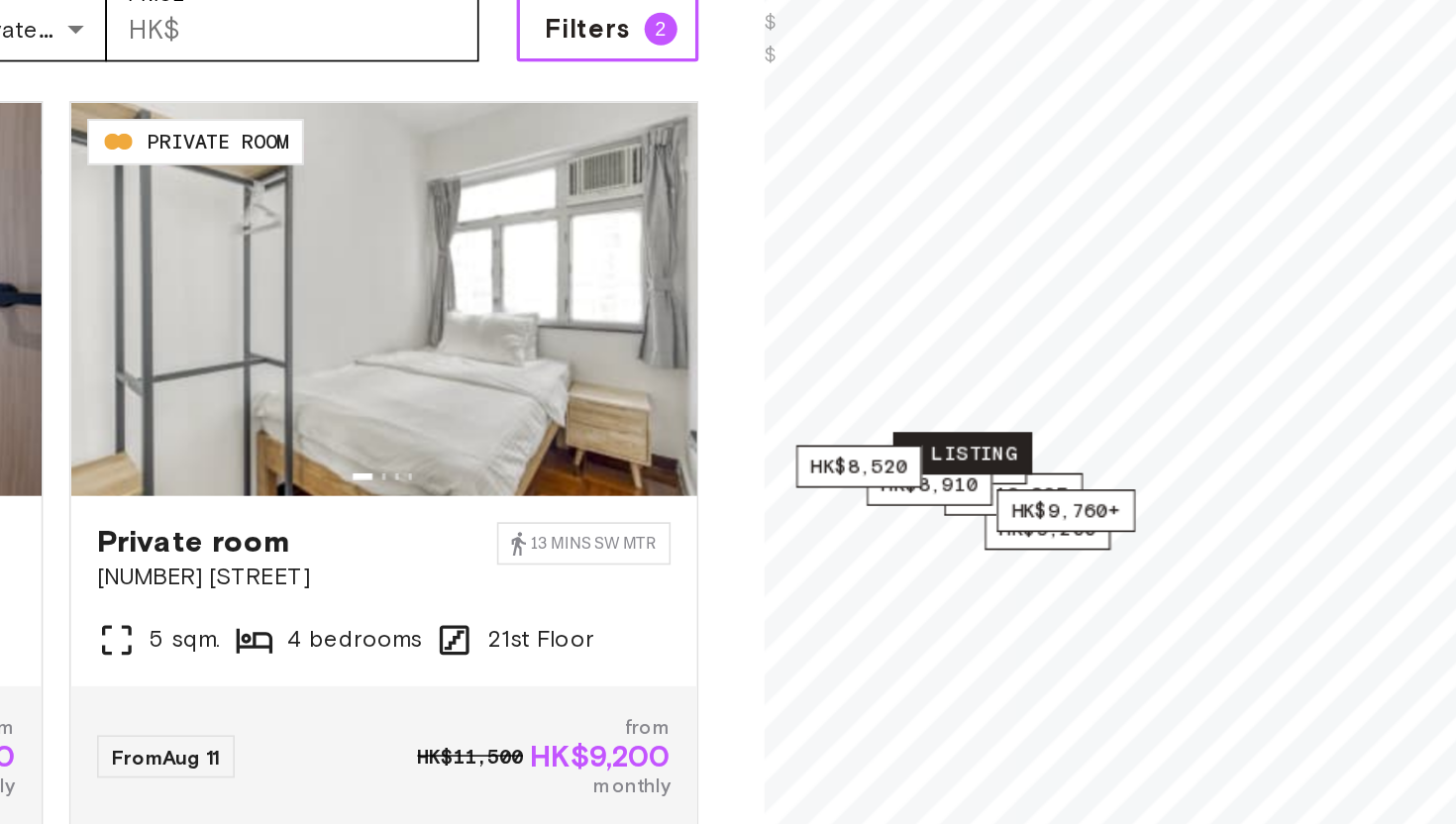 click on "1 listing" at bounding box center (990, 485) 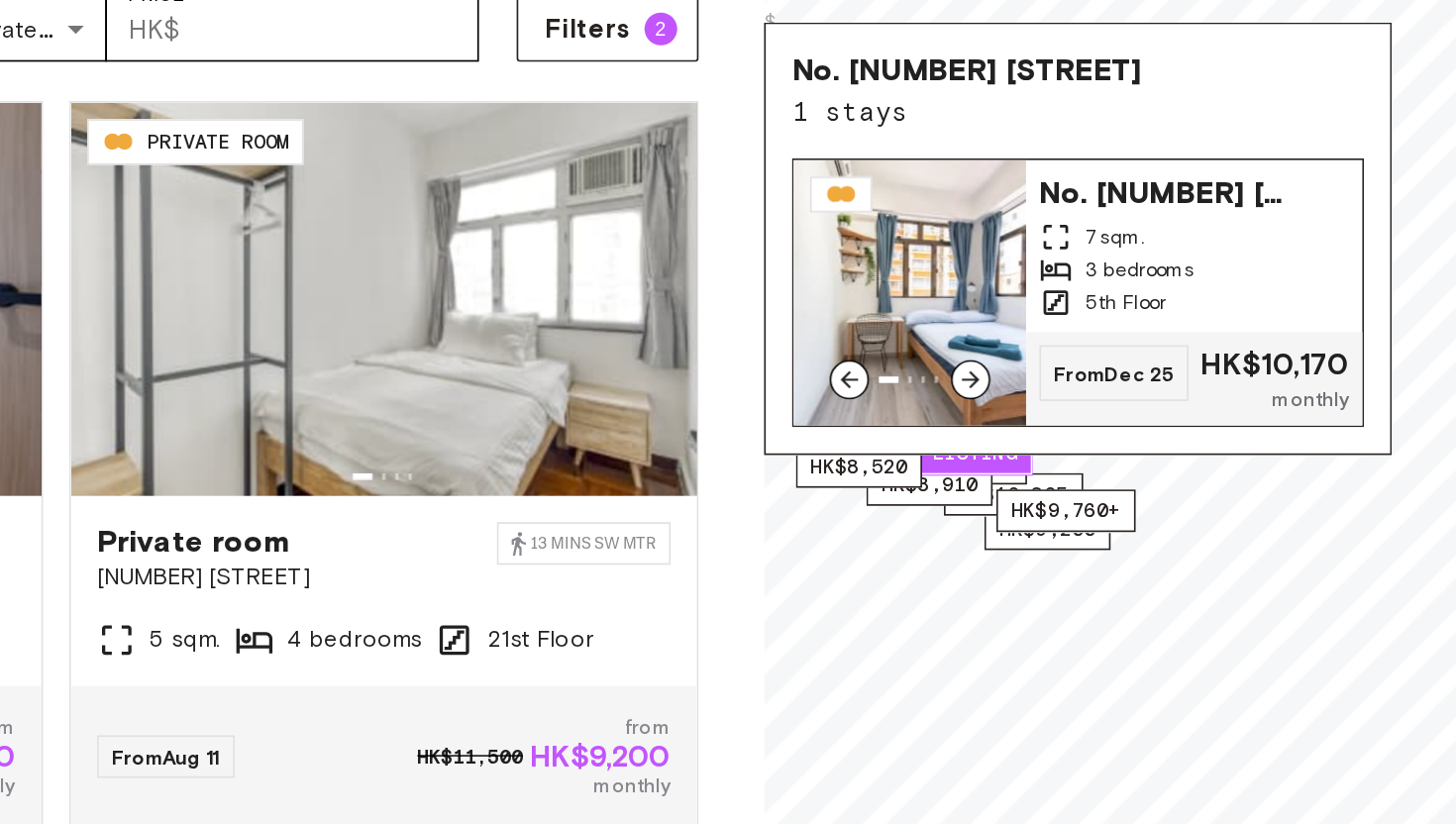 click on "5th Floor" at bounding box center [1089, 394] 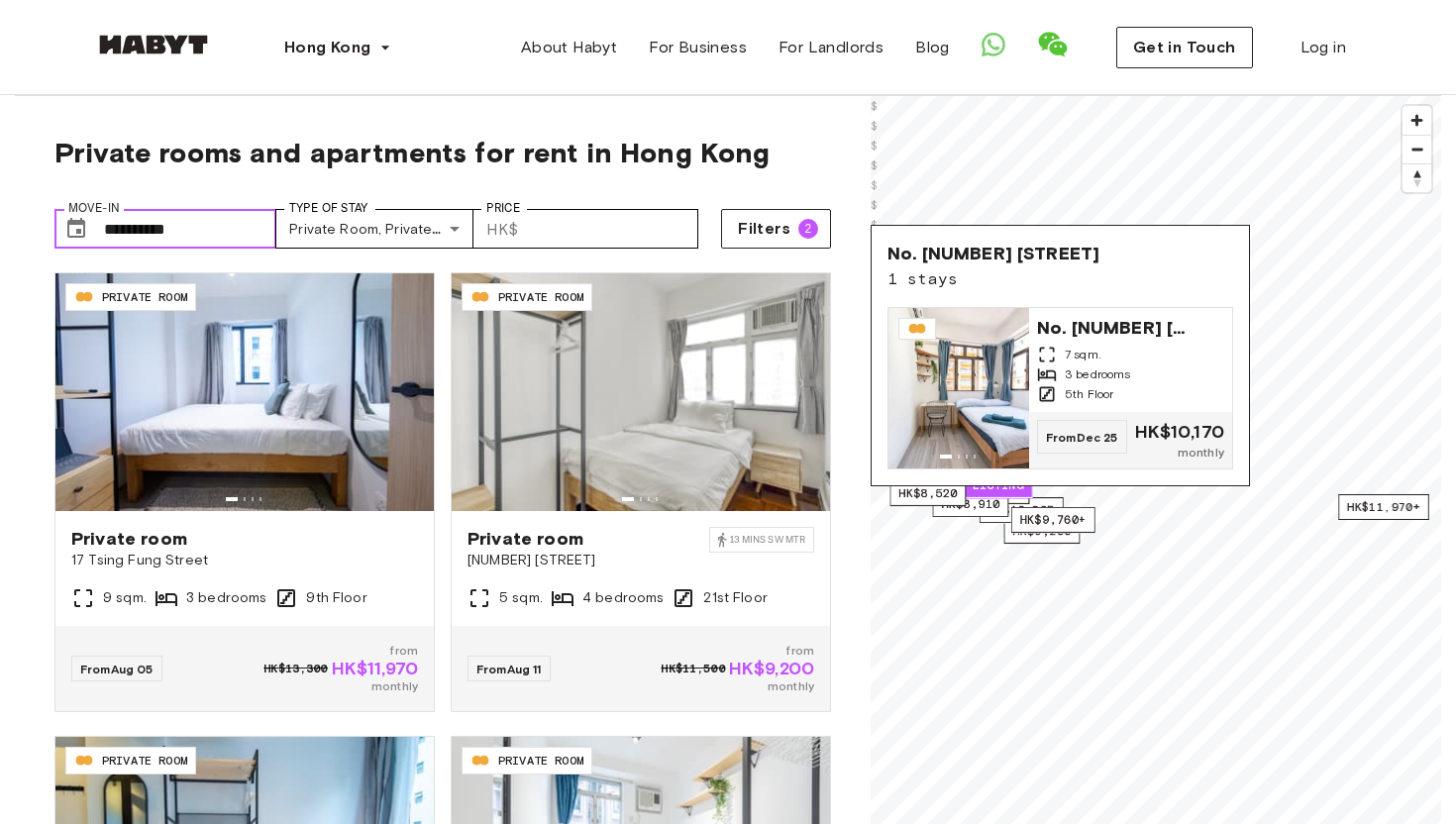 click on "**********" at bounding box center (190, 229) 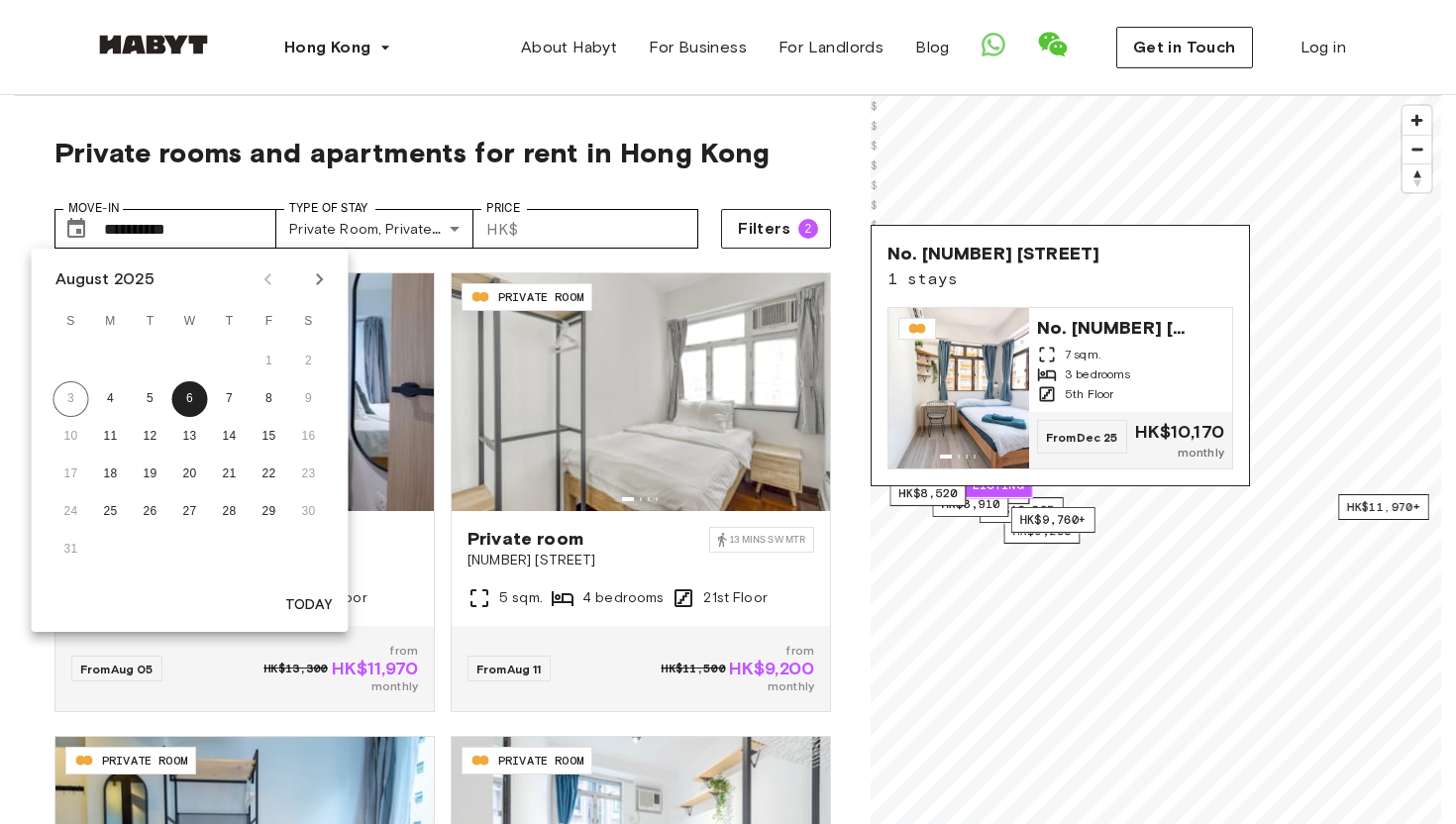 click on "24 25 26 27 28 29 30" at bounding box center [190, 512] 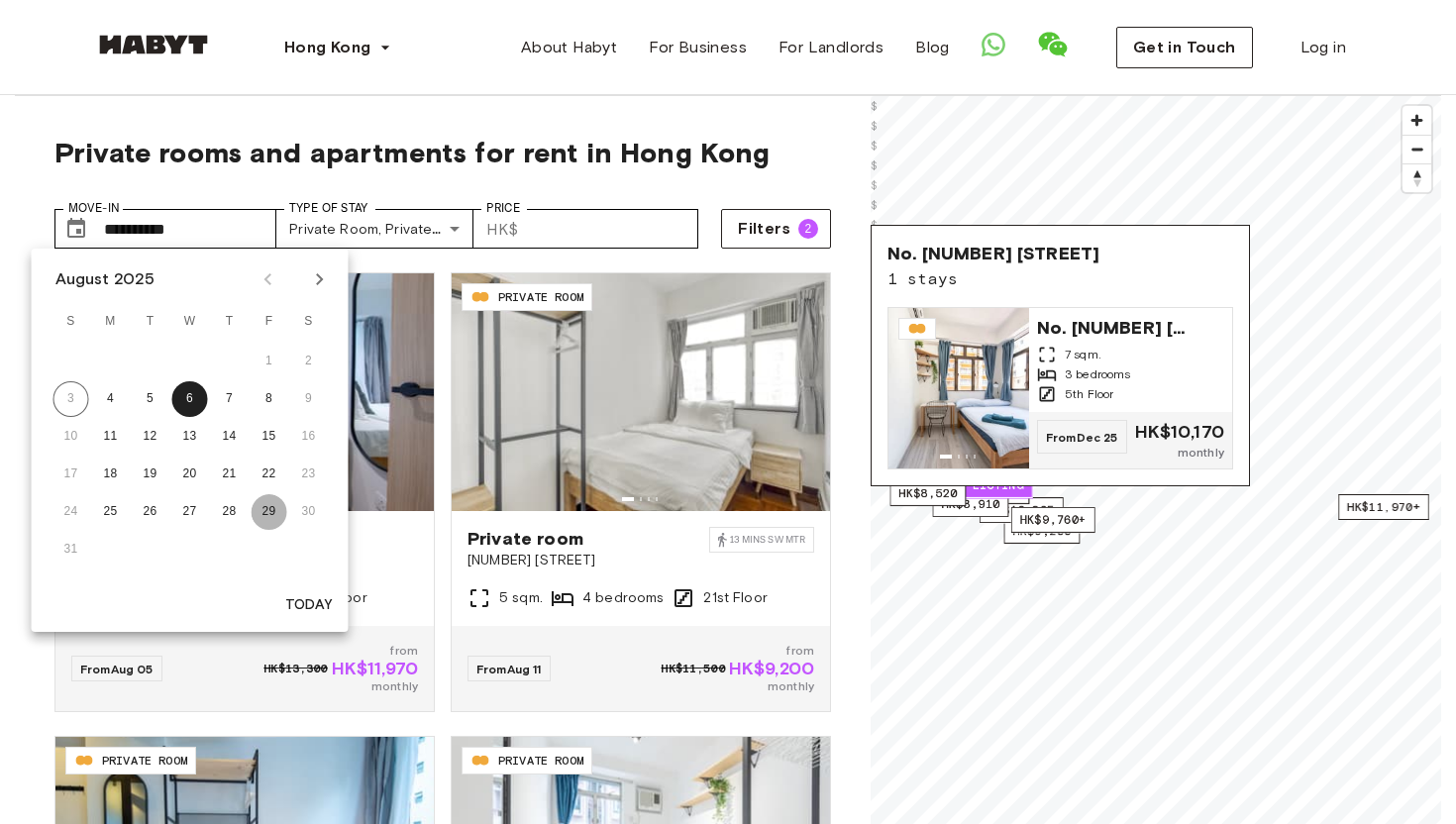 click on "29" at bounding box center (269, 512) 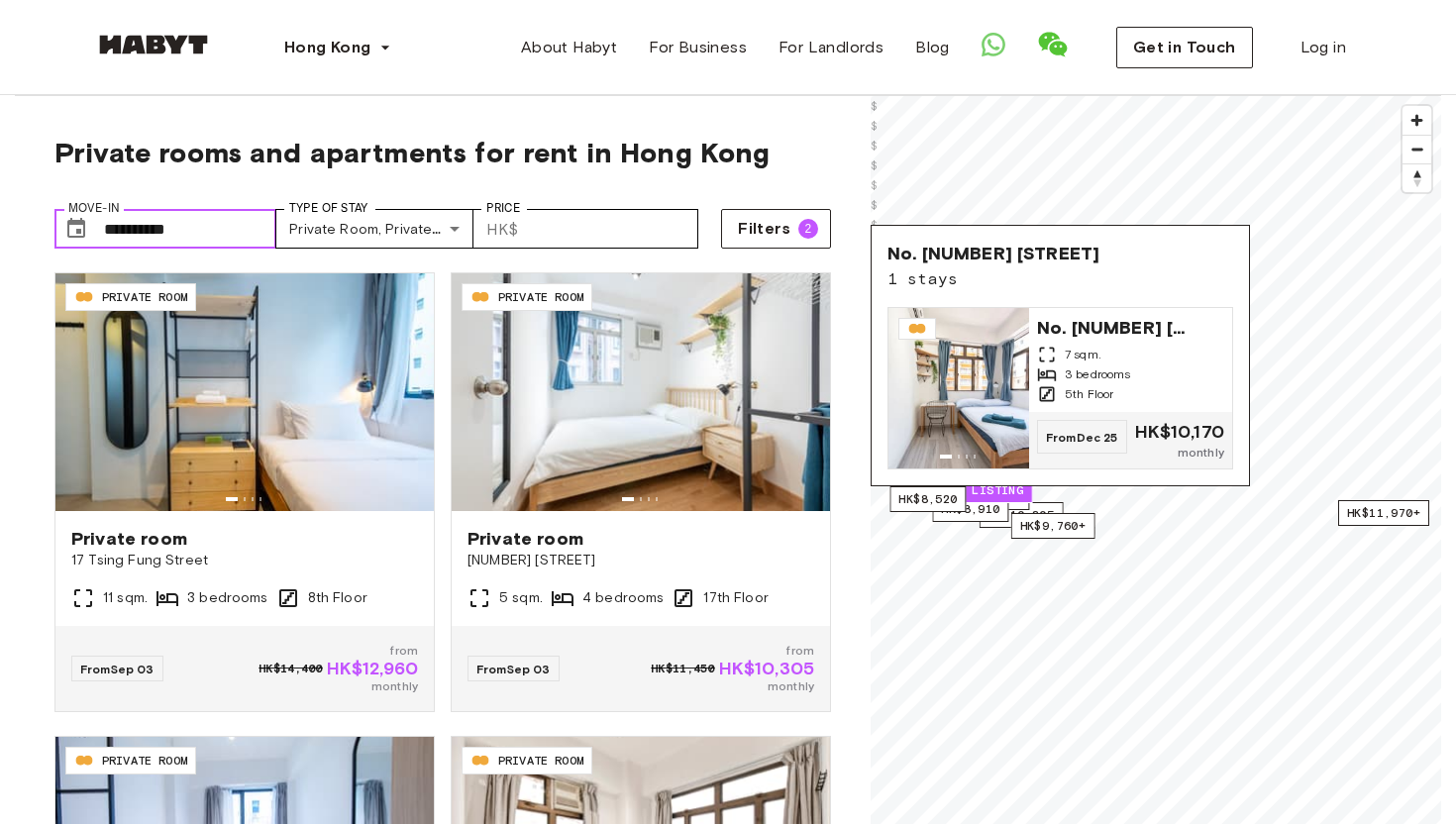click on "**********" at bounding box center [190, 229] 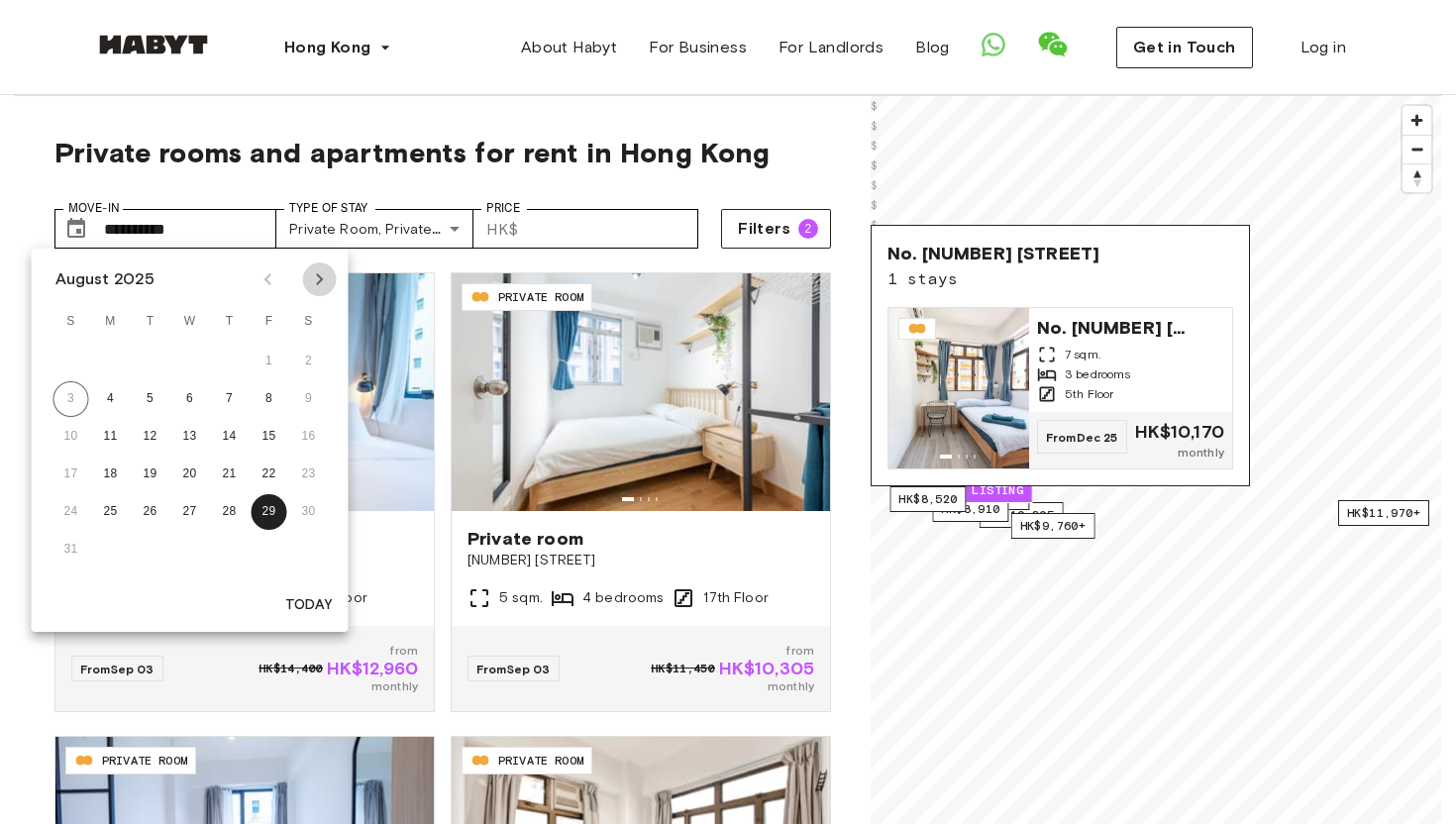 click 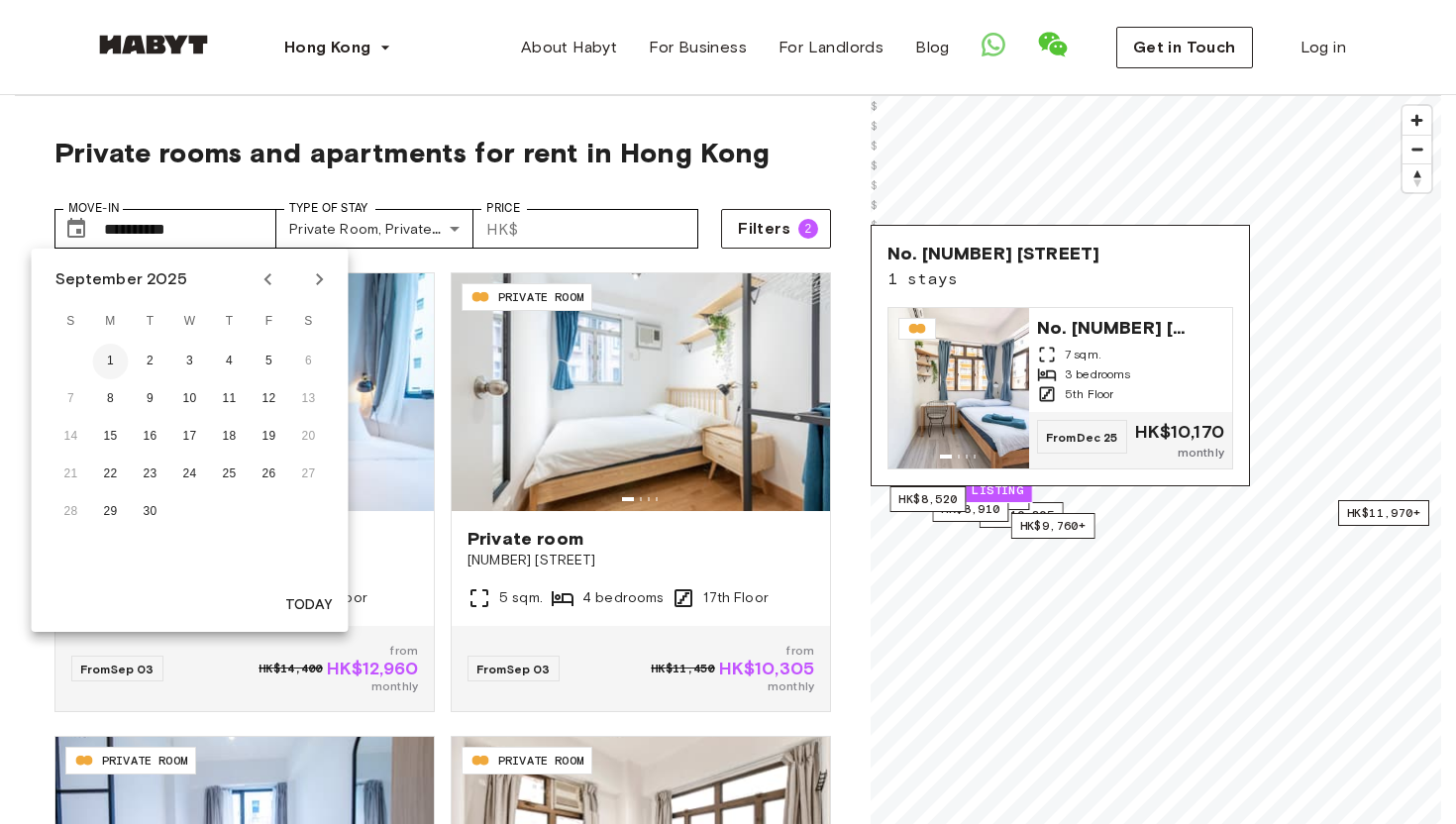 click on "1" at bounding box center [111, 361] 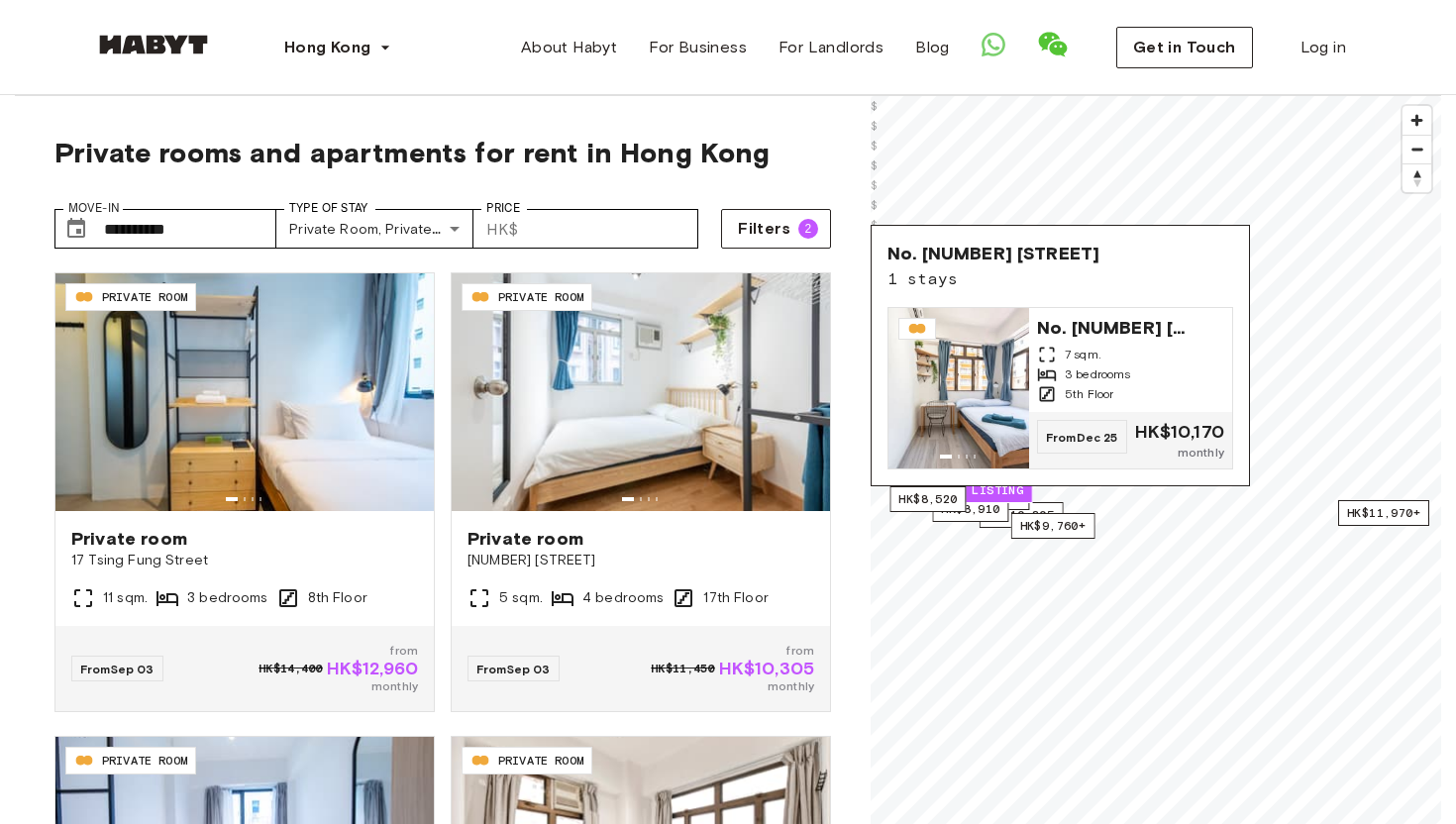 click on "**********" at bounding box center (443, 221) 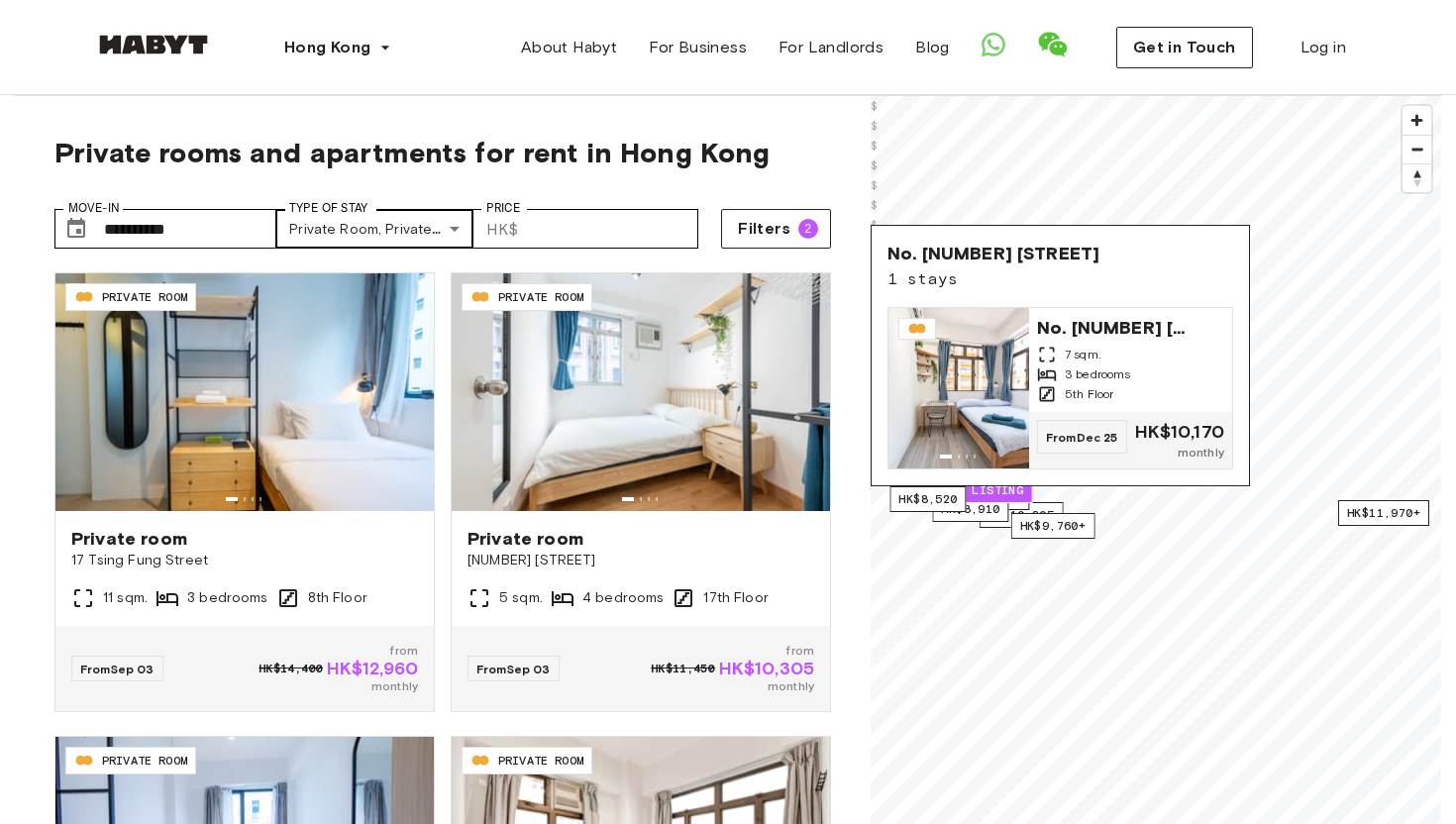 click on "**********" at bounding box center [728, 2358] 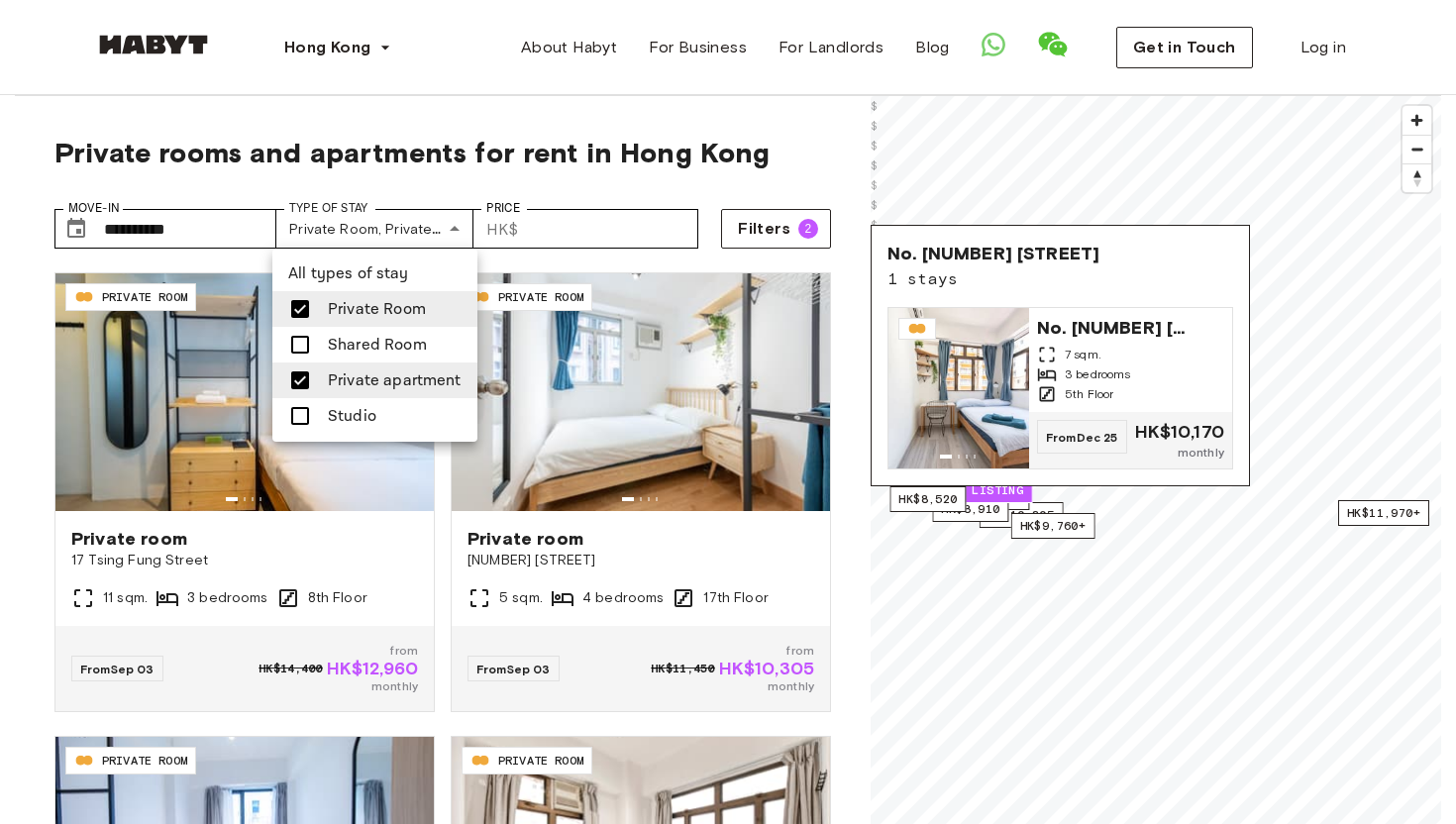 click at bounding box center [728, 412] 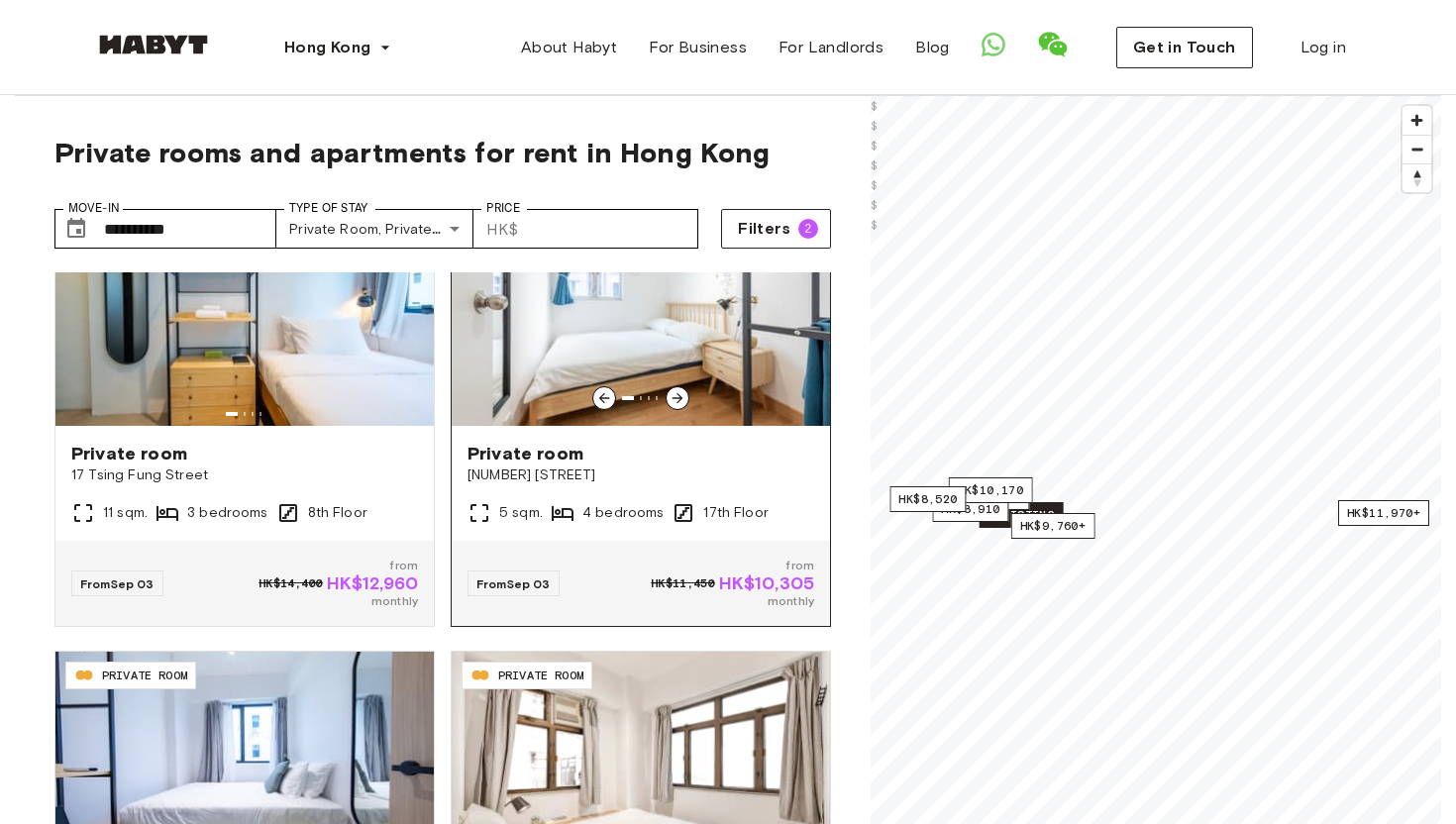 scroll, scrollTop: 0, scrollLeft: 0, axis: both 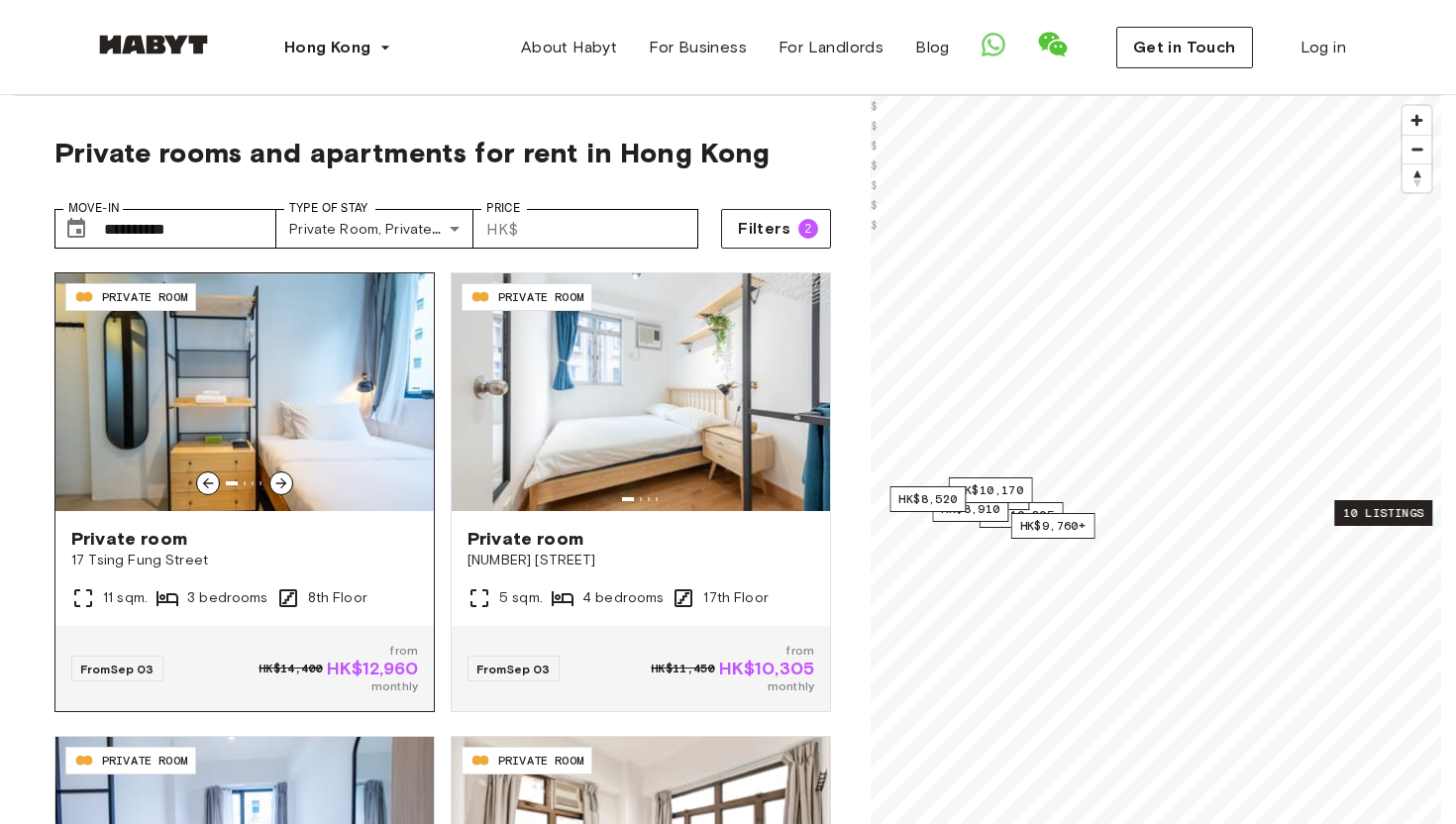 click at bounding box center [281, 483] 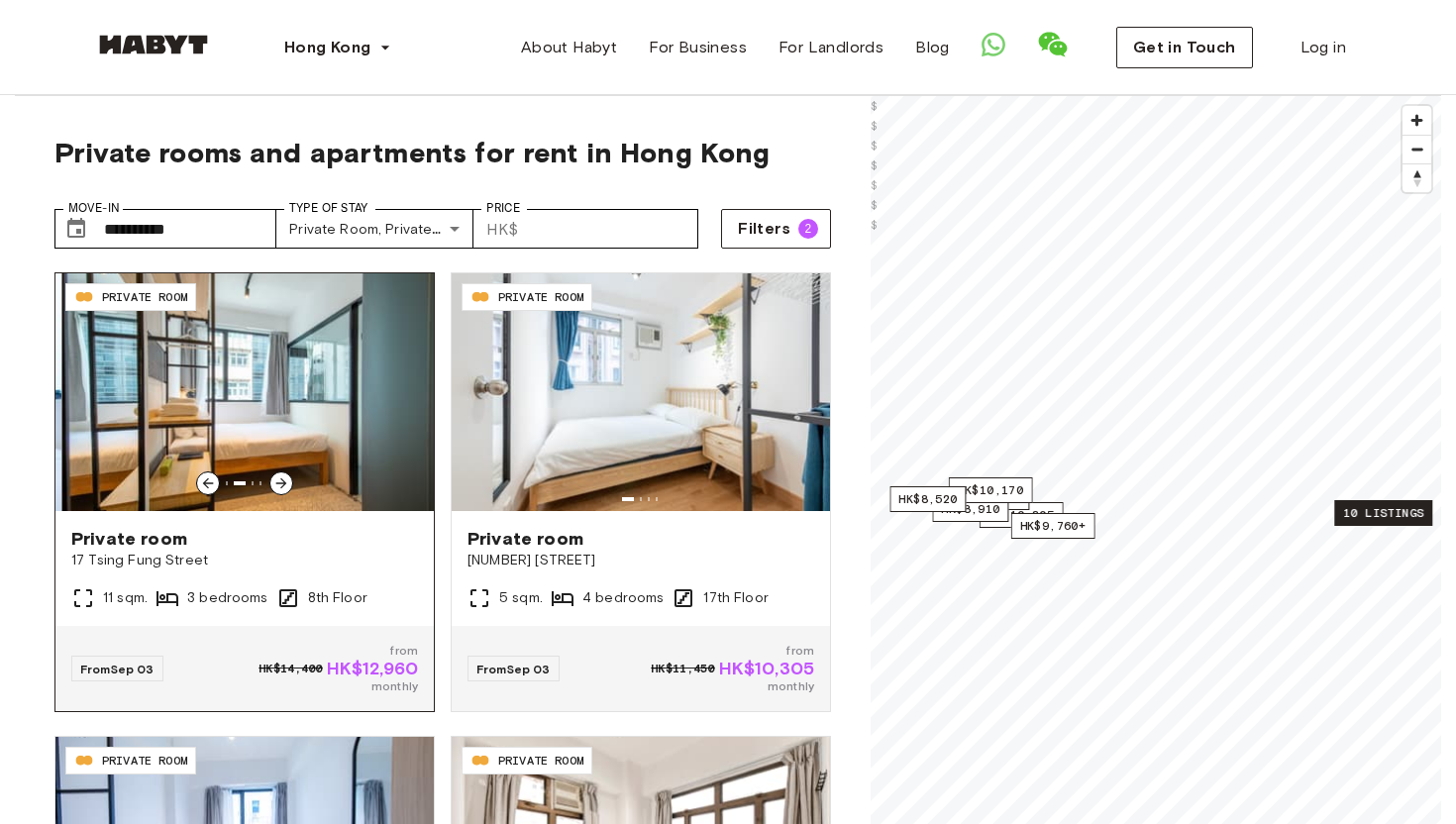 click at bounding box center [281, 483] 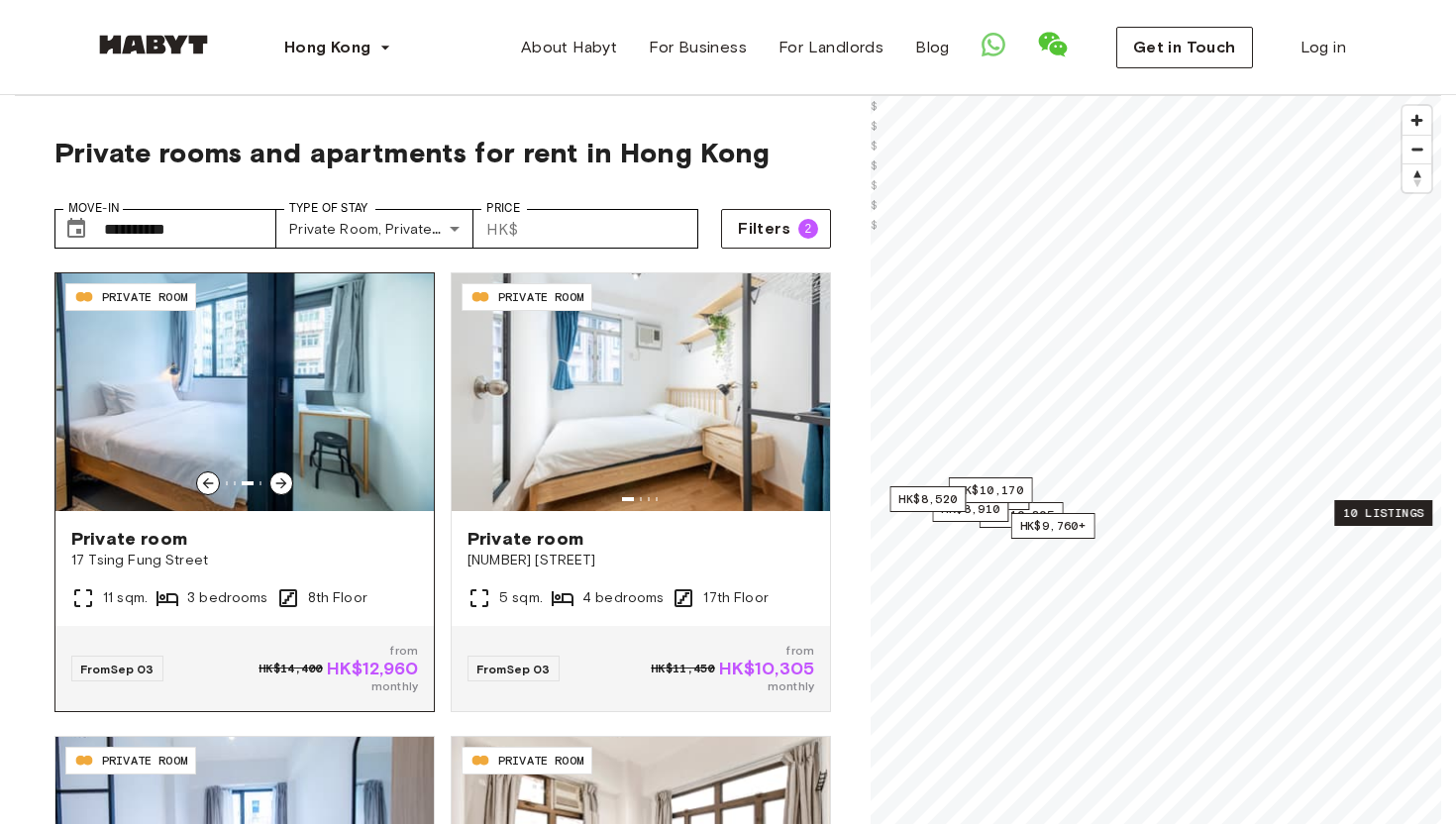 click at bounding box center [281, 483] 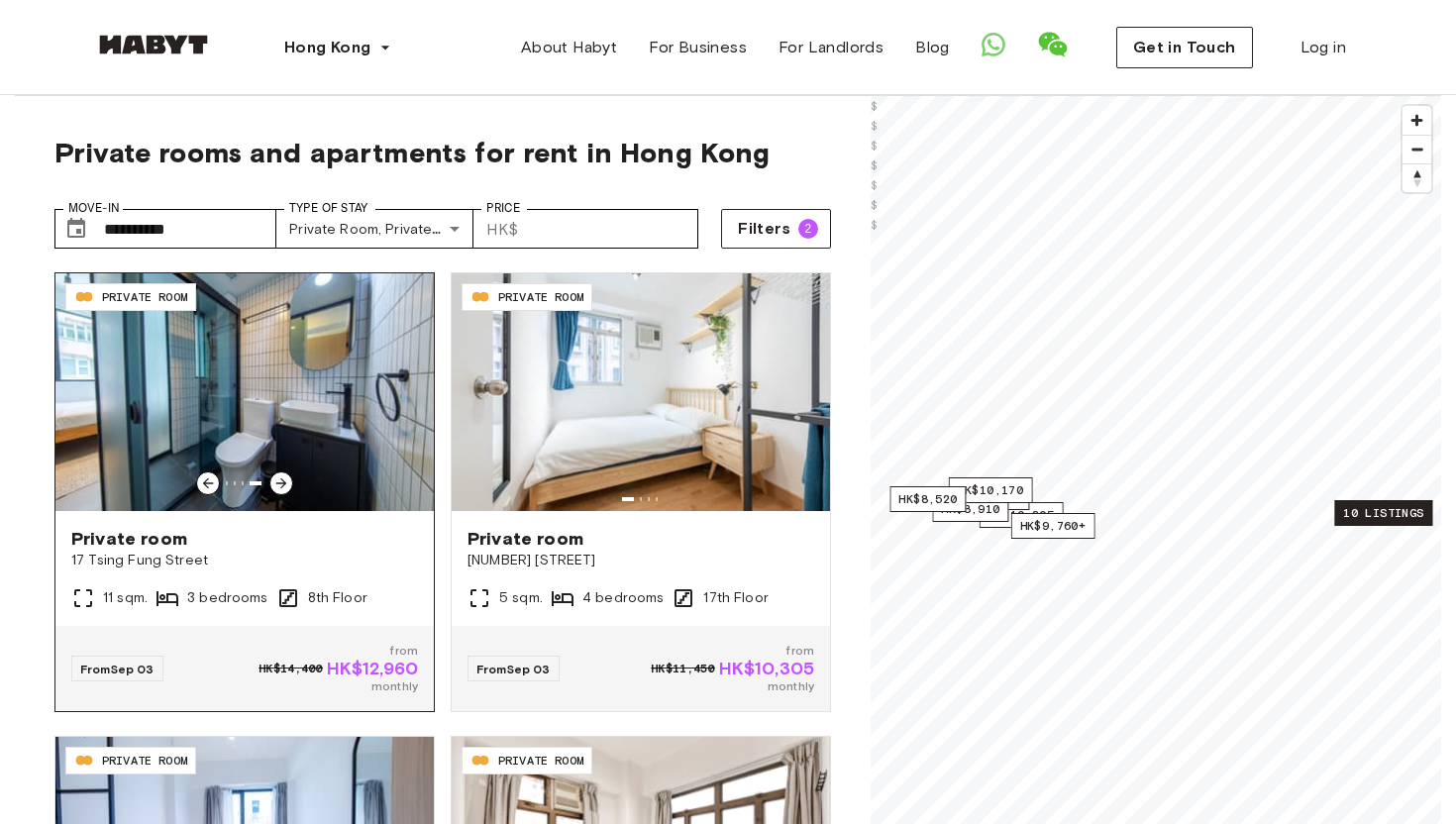 click at bounding box center [245, 392] 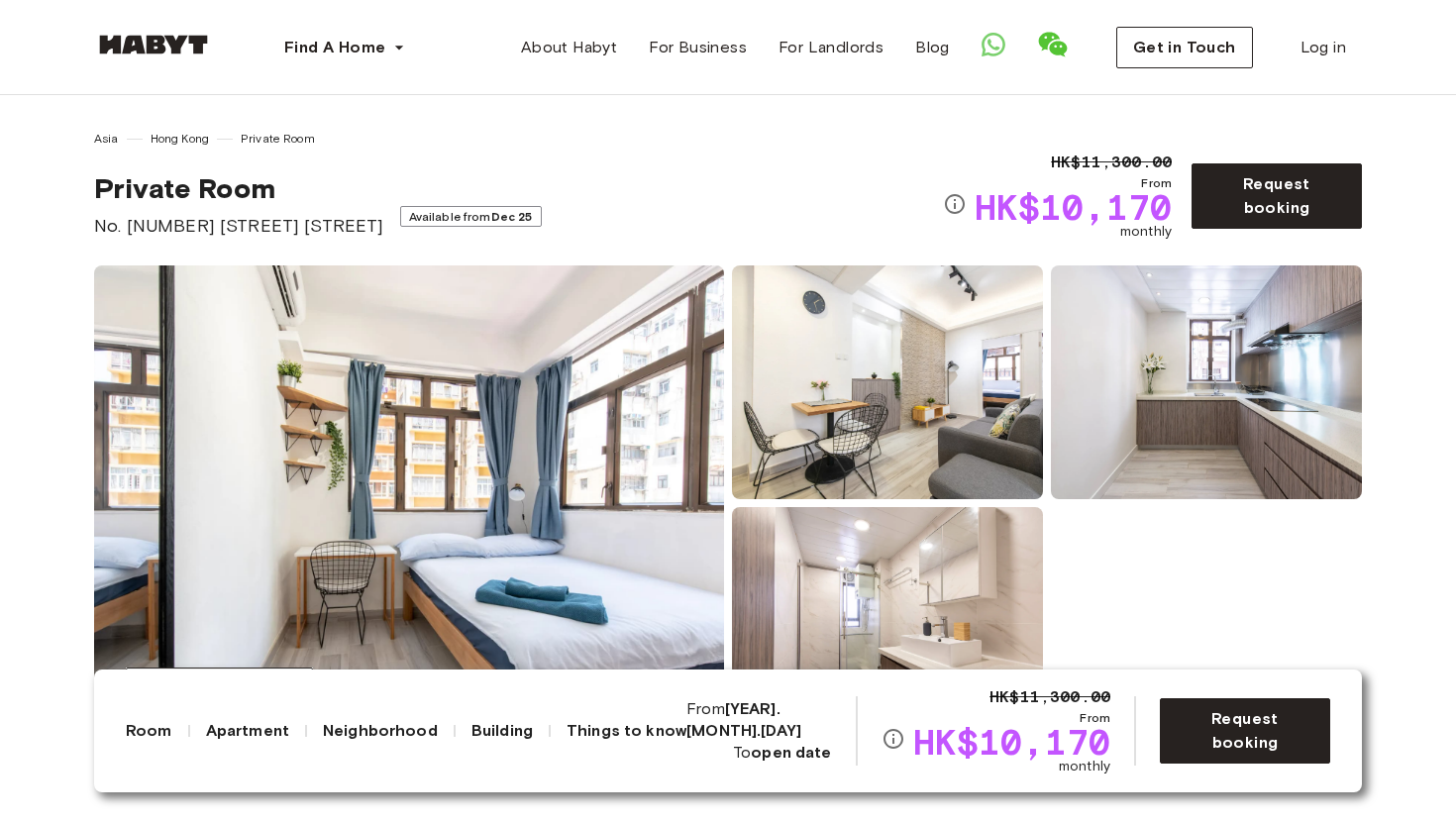 scroll, scrollTop: 0, scrollLeft: 0, axis: both 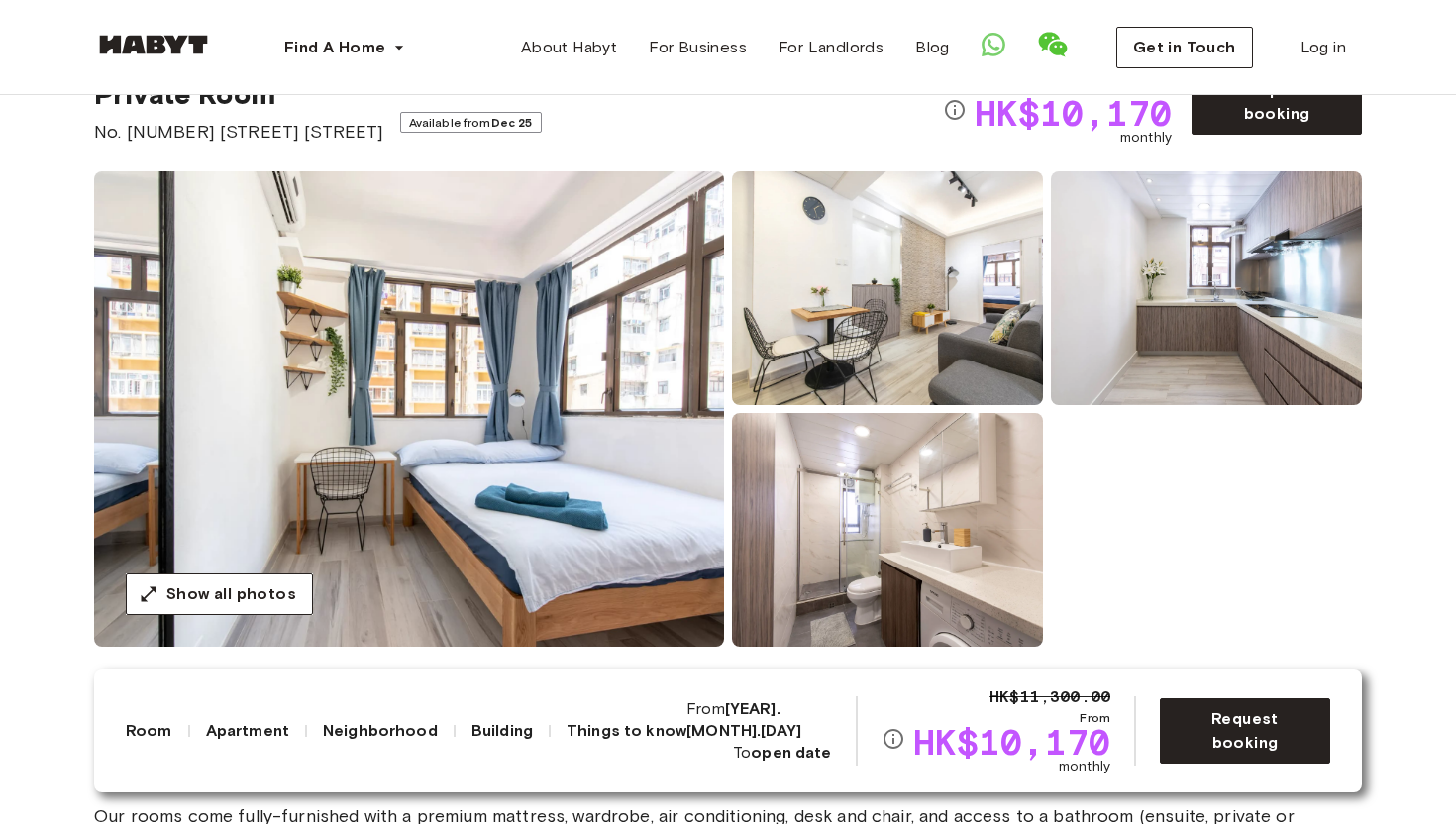click at bounding box center (409, 409) 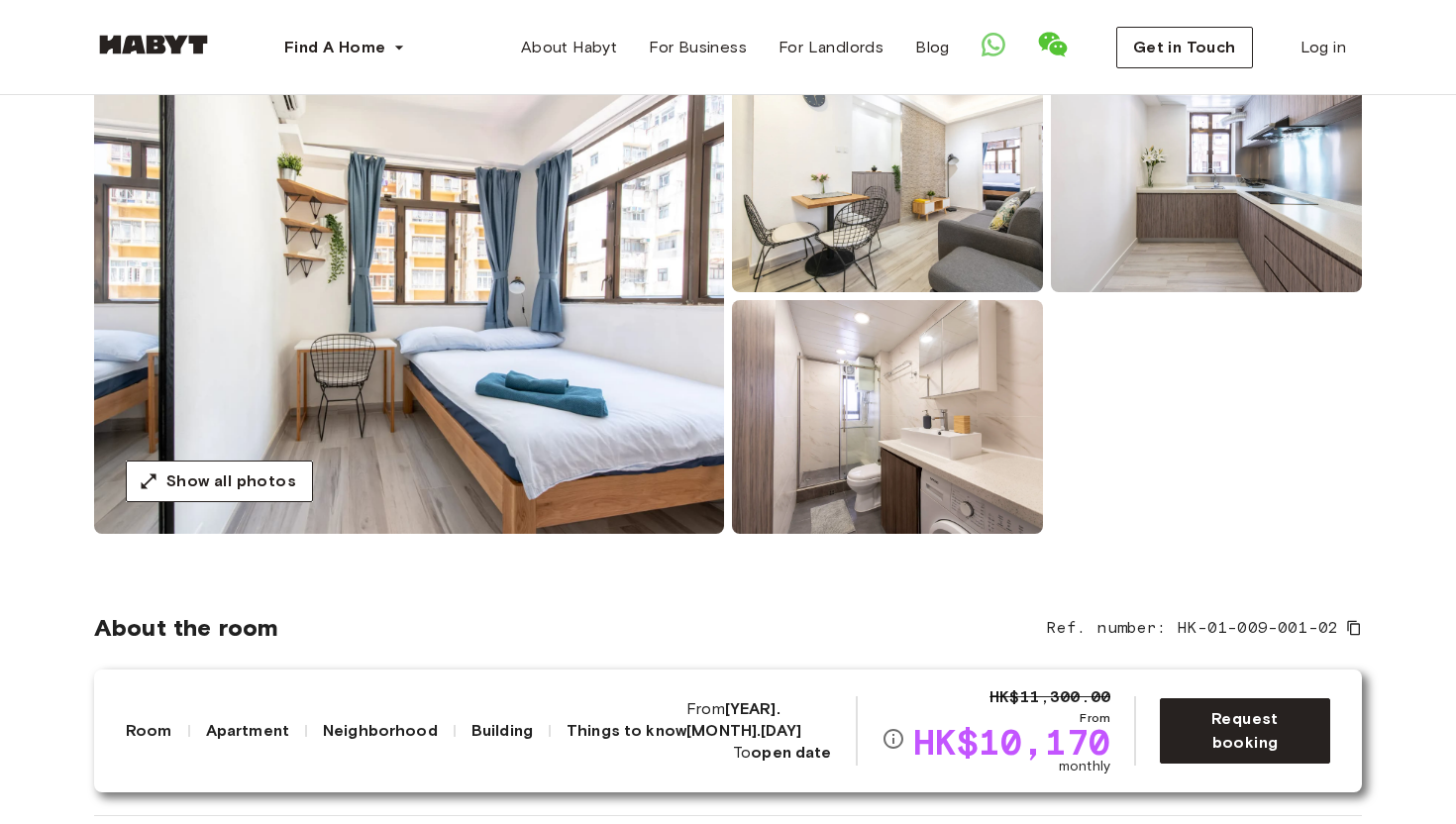 scroll, scrollTop: 0, scrollLeft: 0, axis: both 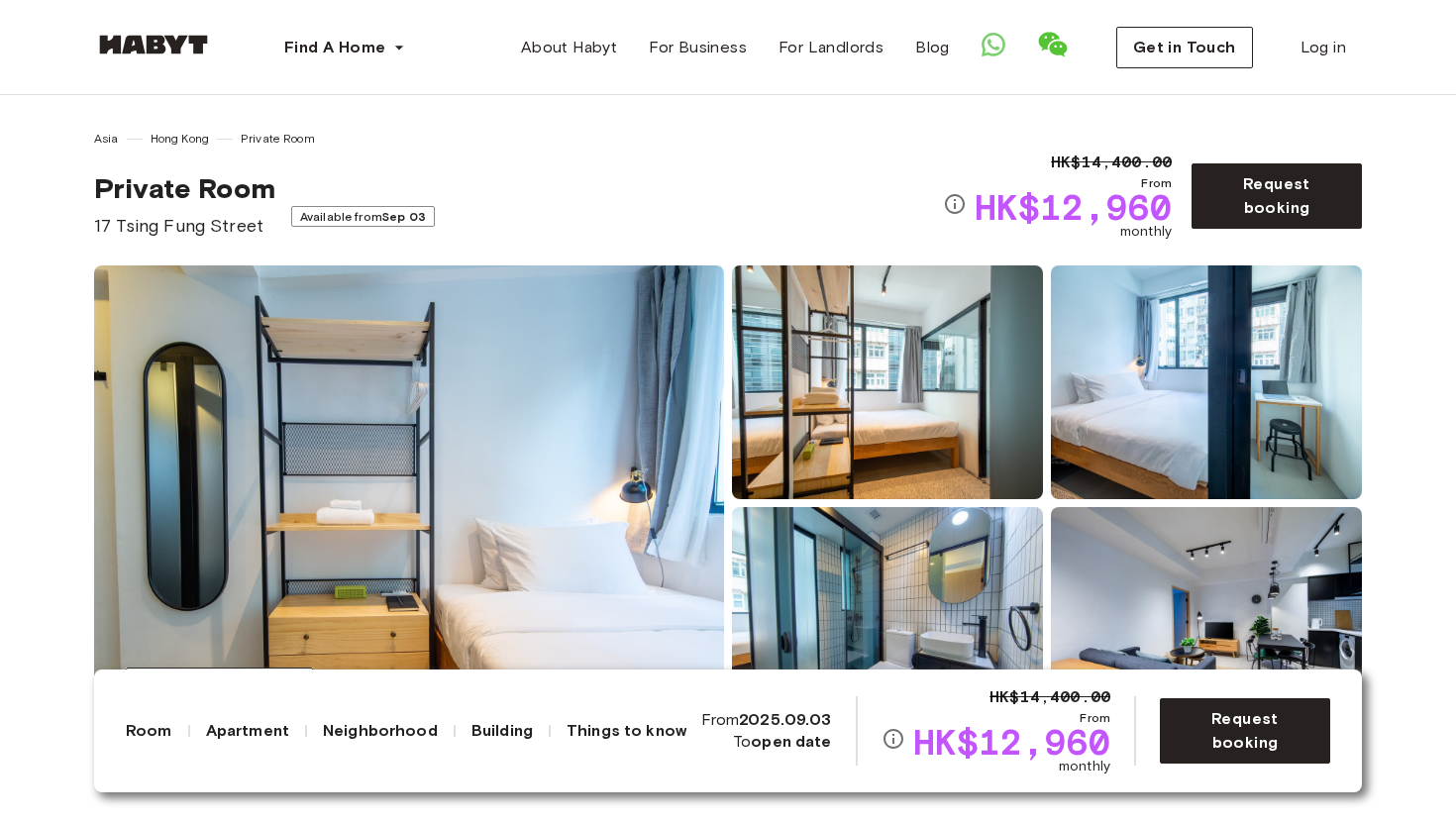 click 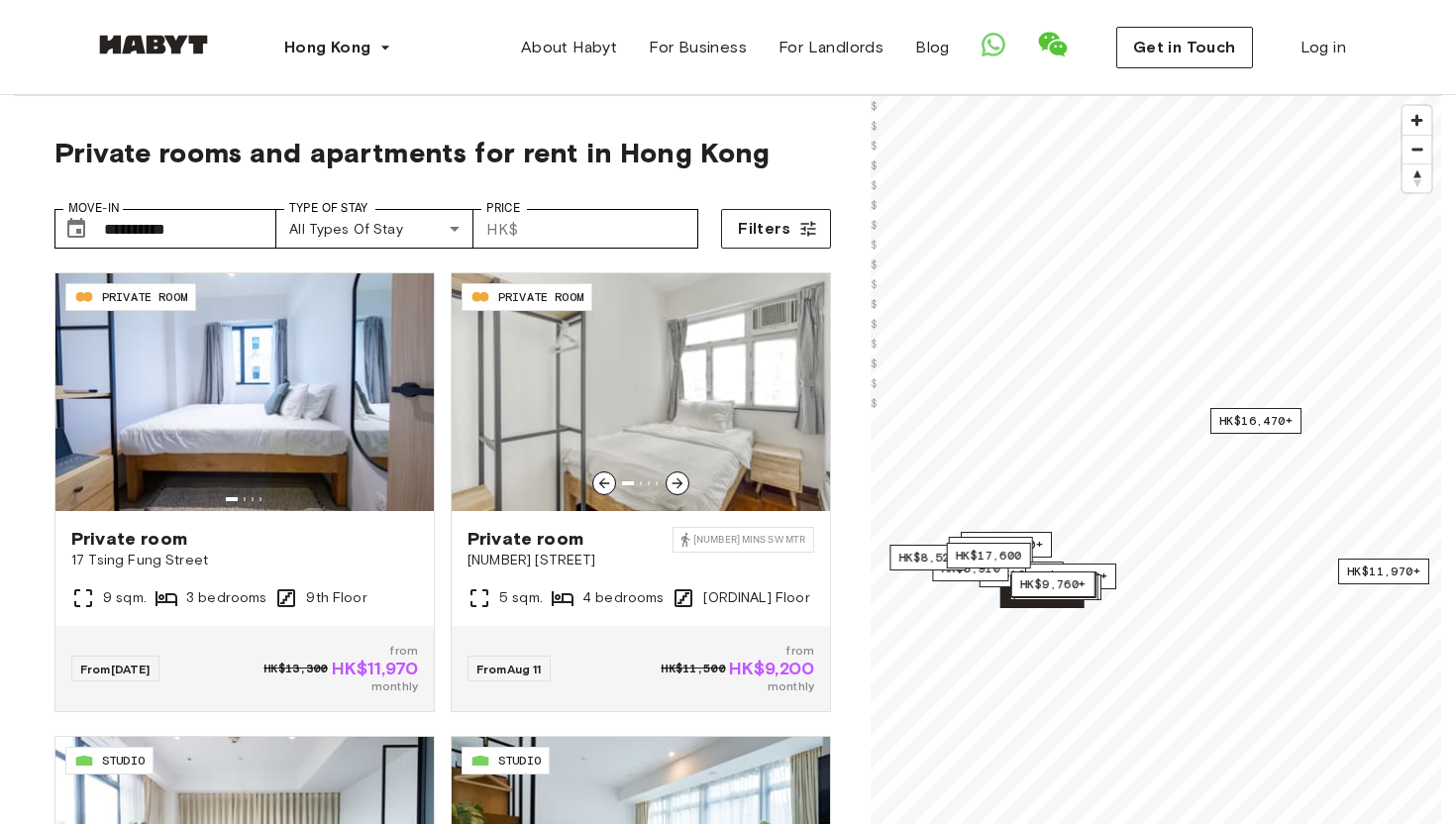 scroll, scrollTop: 0, scrollLeft: 0, axis: both 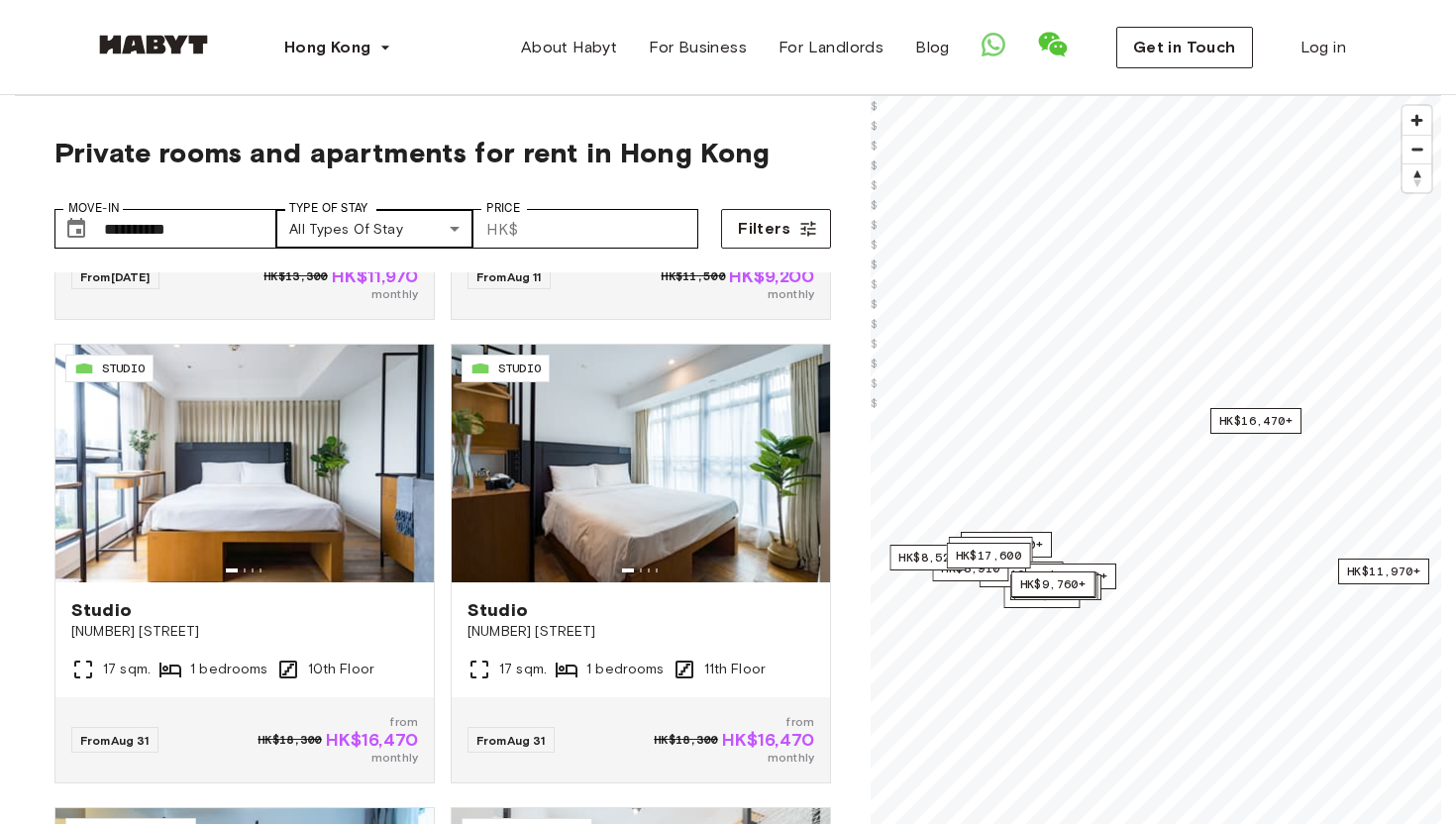 click on "Type of Stay" at bounding box center (329, 208) 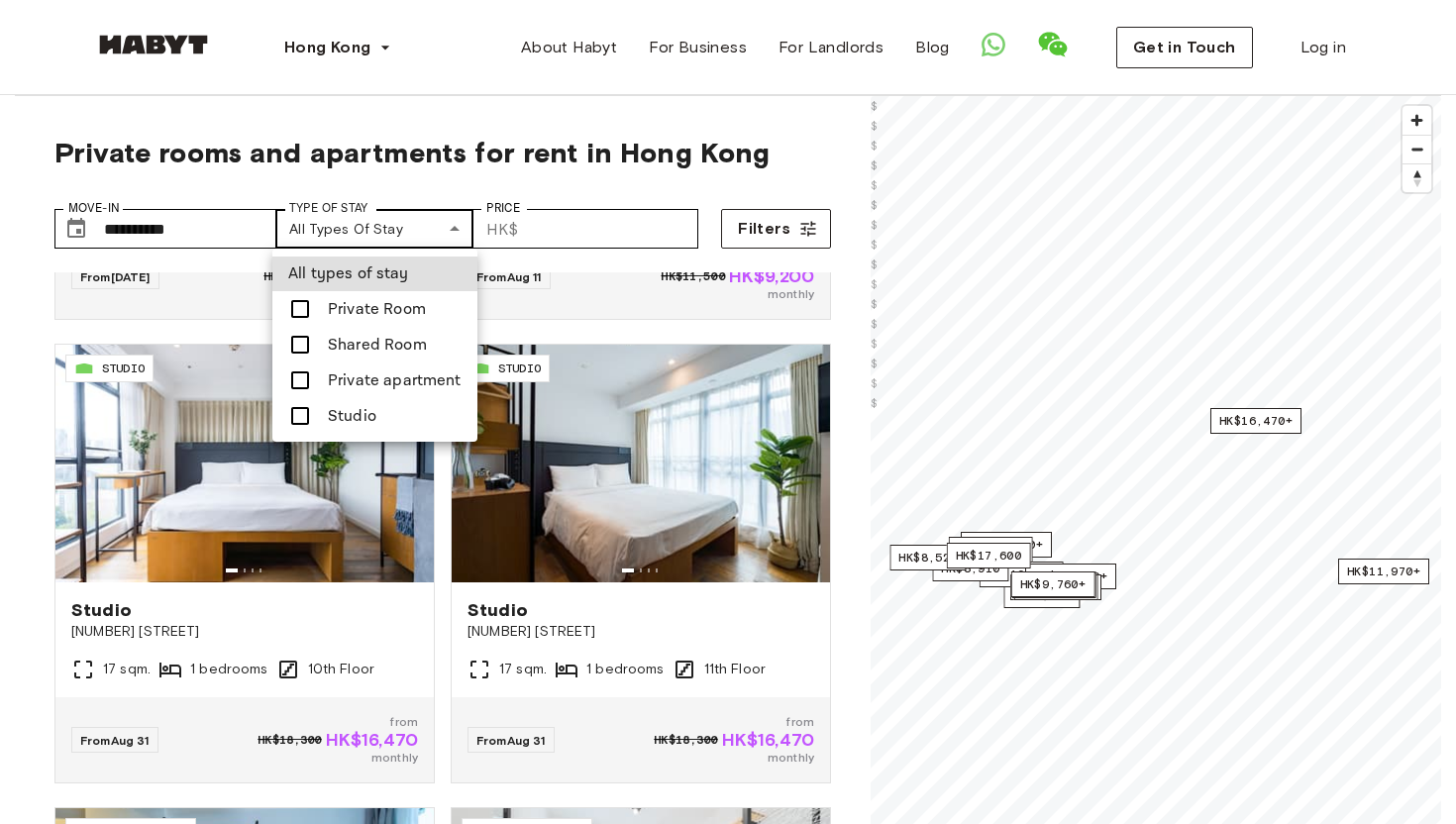 click on "**********" at bounding box center [728, 2358] 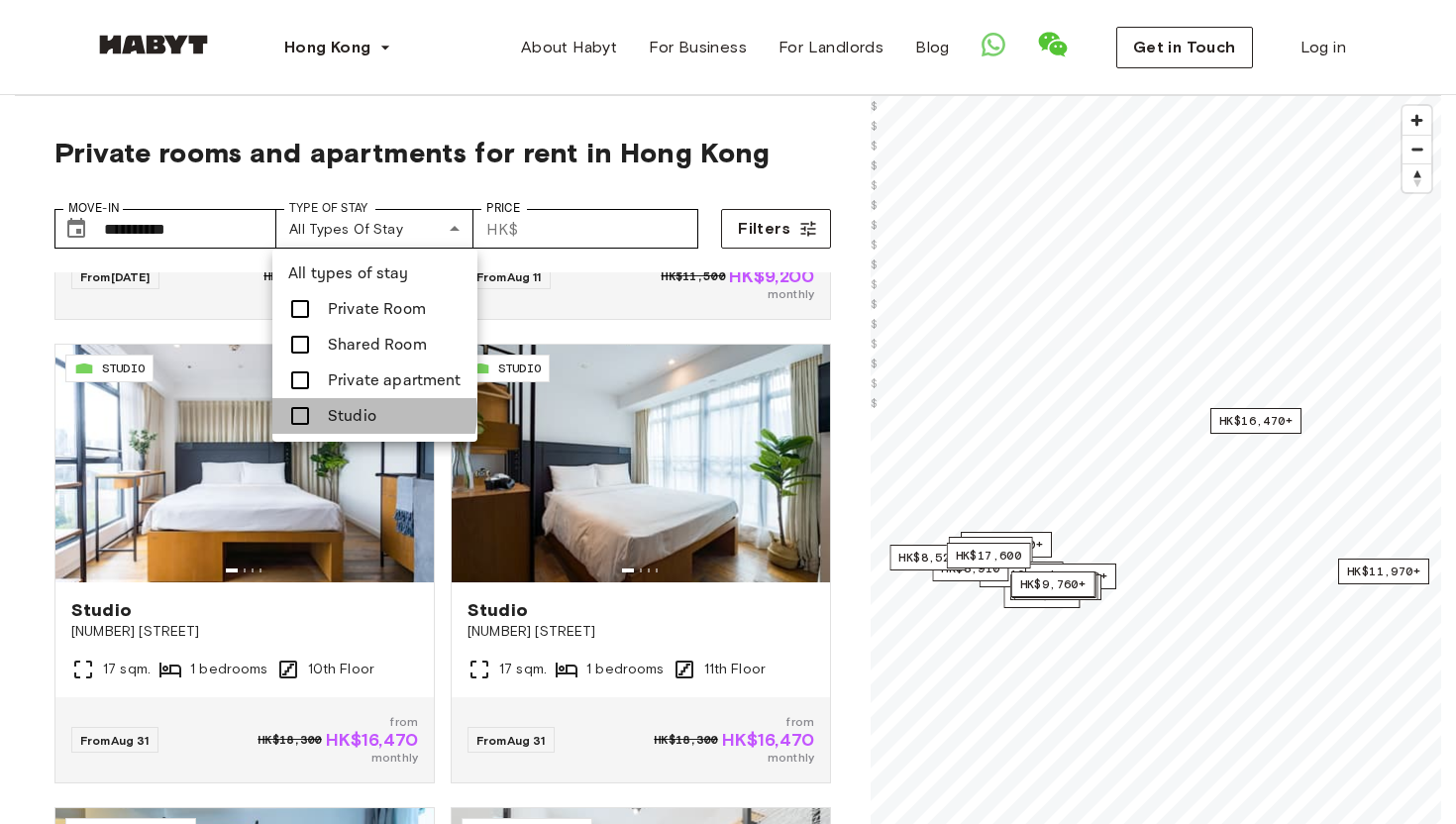 click on "Studio" at bounding box center (352, 416) 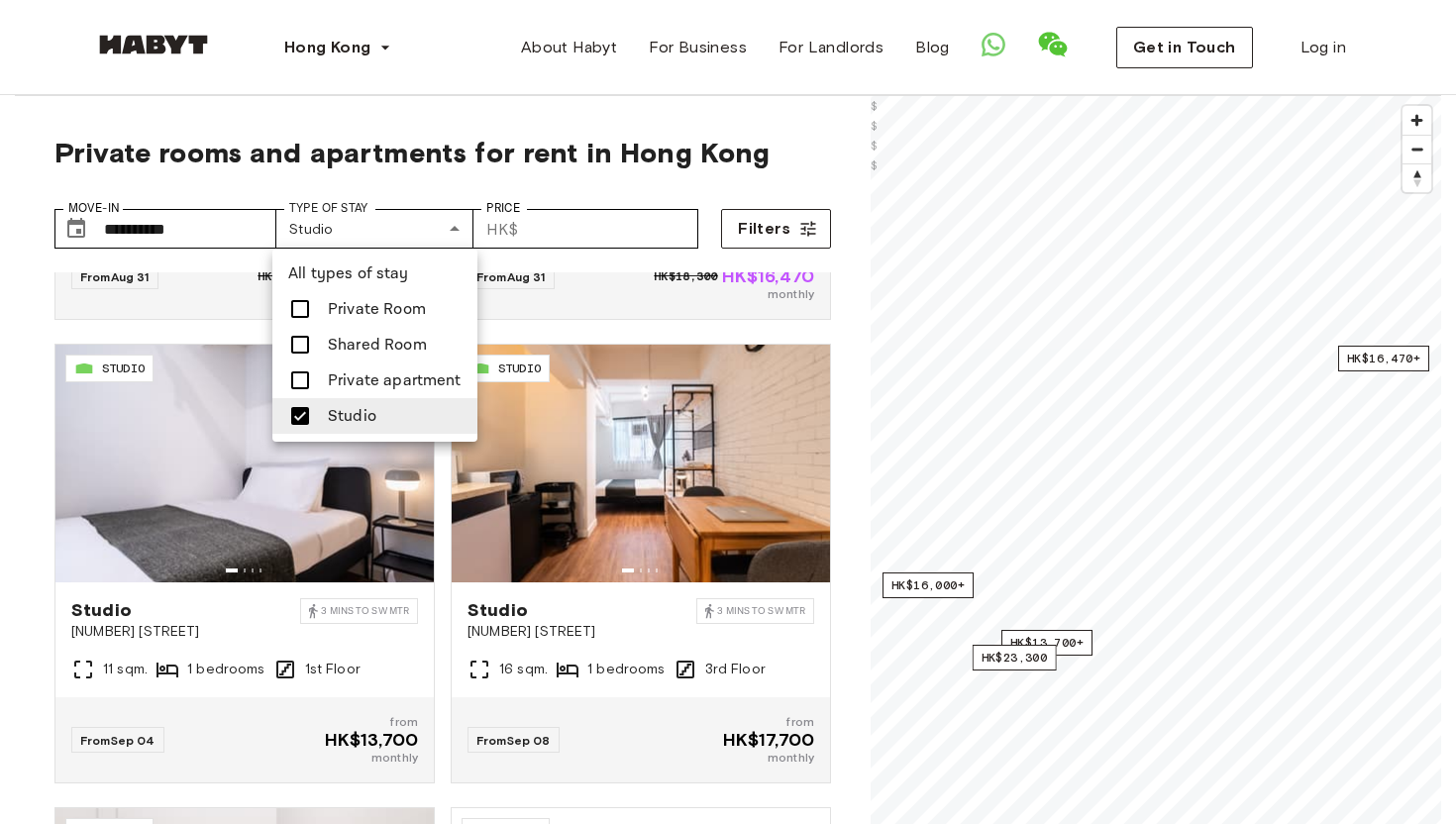drag, startPoint x: 977, startPoint y: 519, endPoint x: 1031, endPoint y: 397, distance: 133.41664 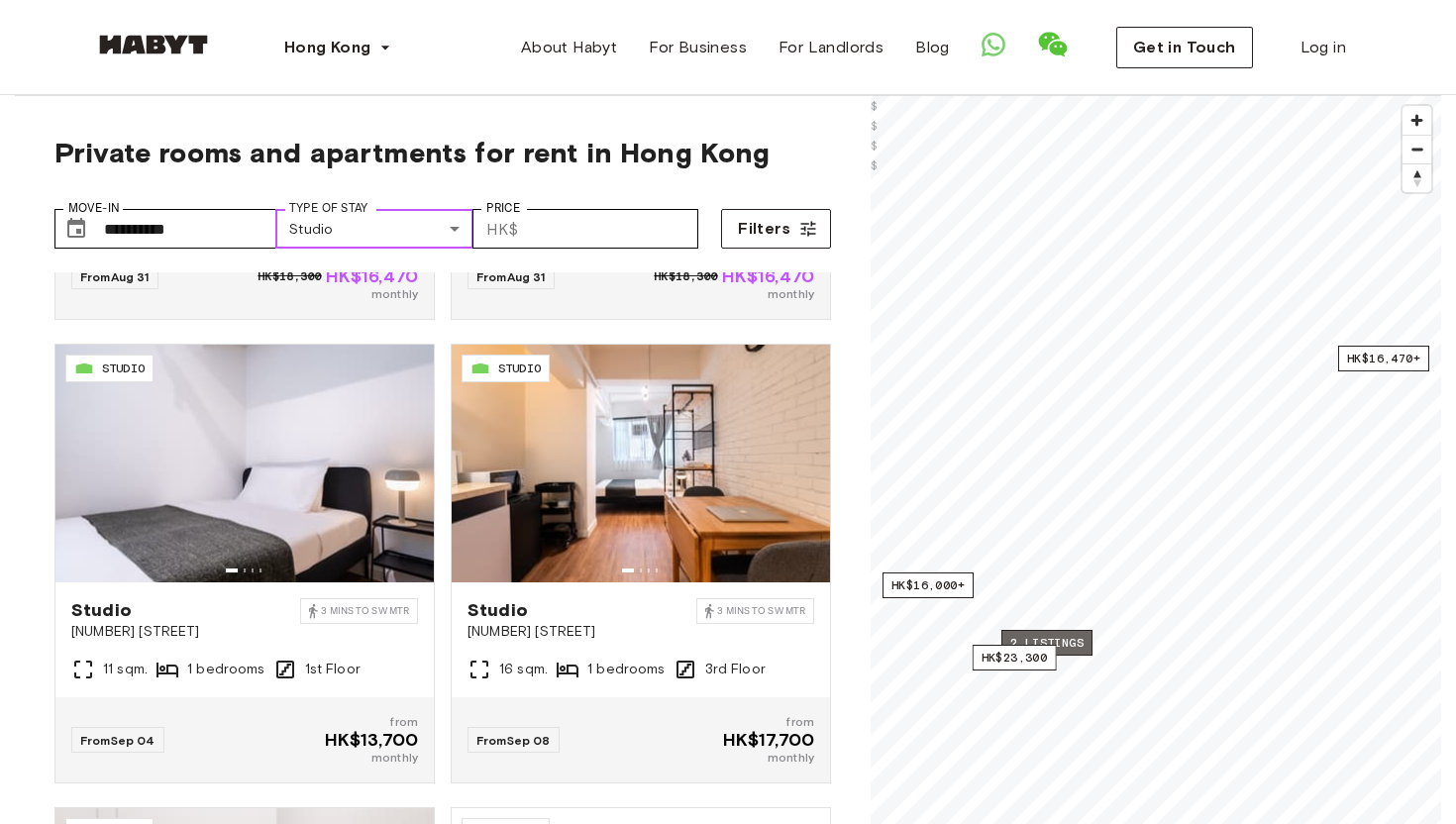 click on "2 listings" at bounding box center [1047, 643] 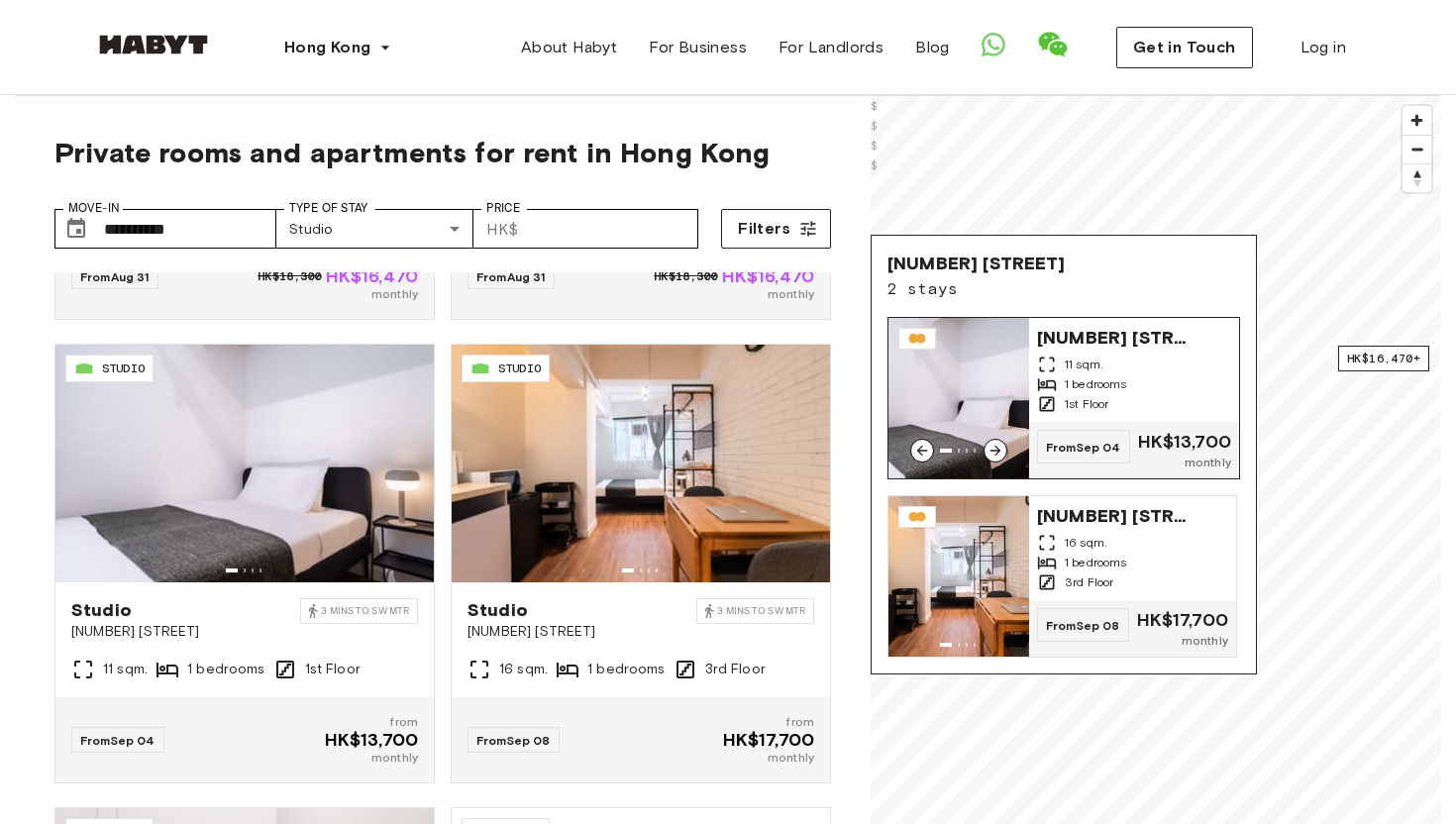 click on "1 bedrooms" at bounding box center [1095, 384] 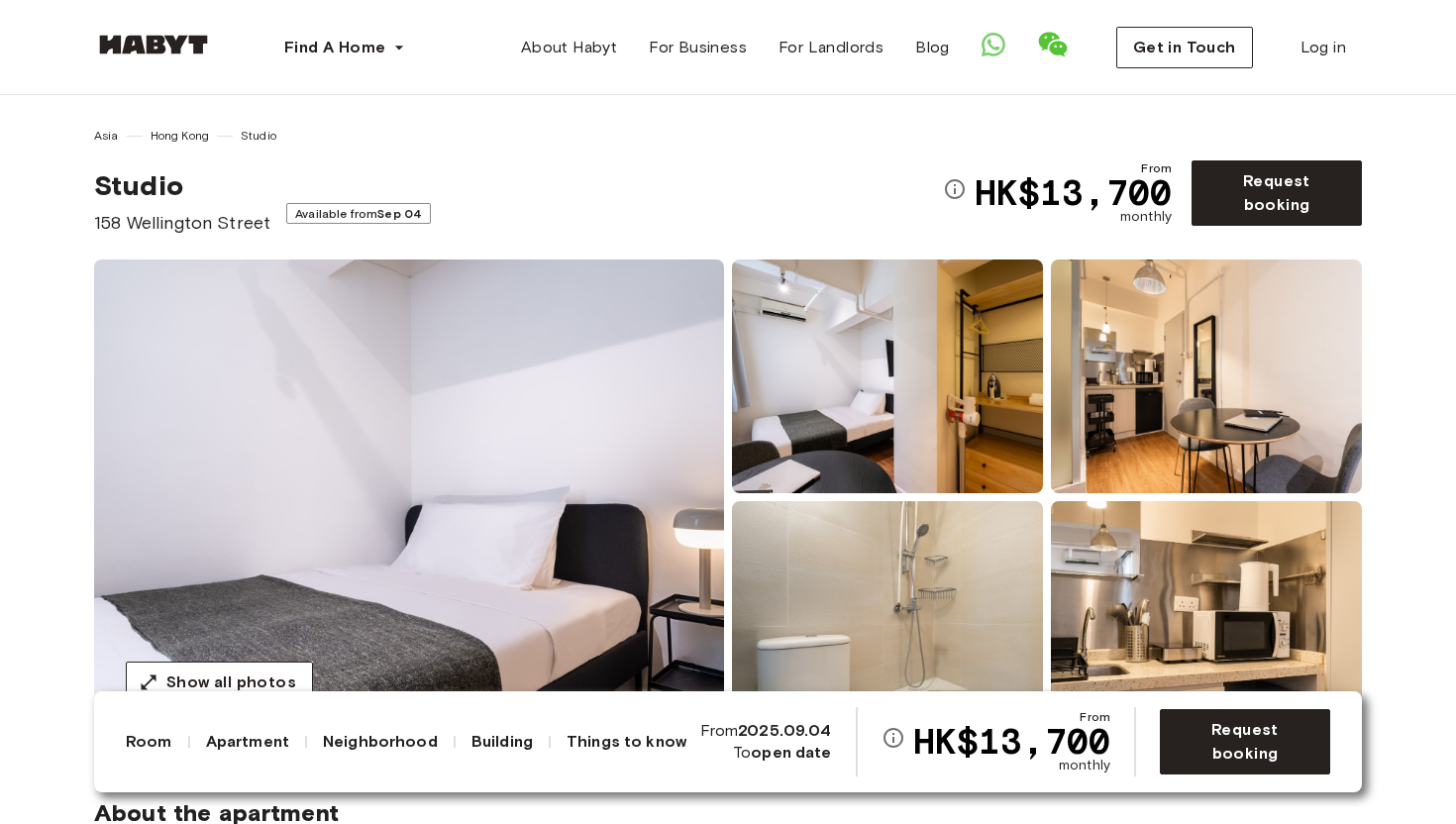 scroll, scrollTop: 0, scrollLeft: 0, axis: both 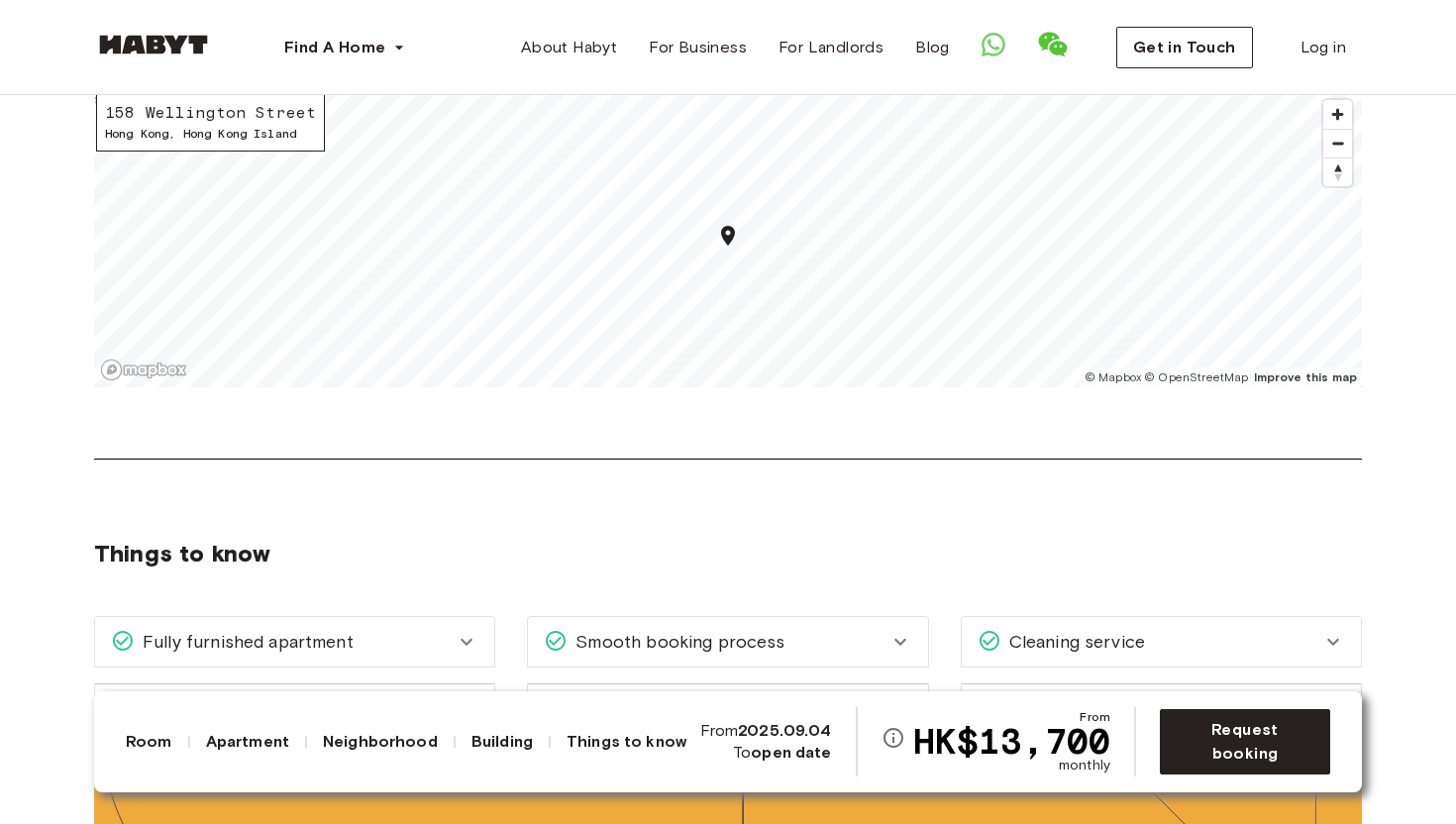 click on "From  HK$13,700 monthly From  2025.09.04 To  open date Request booking" at bounding box center (1015, 742) 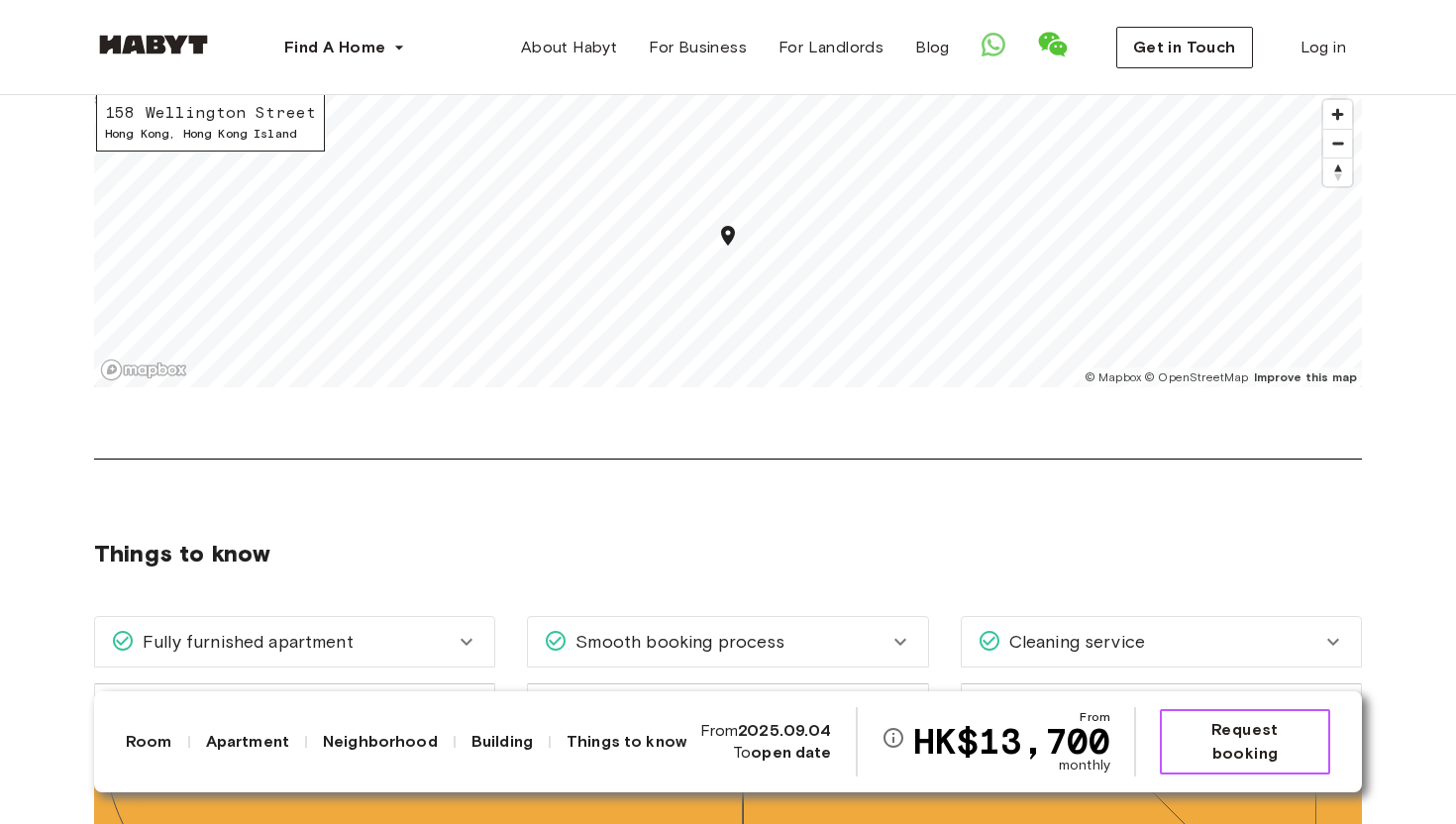 click on "Request booking" at bounding box center (1245, 742) 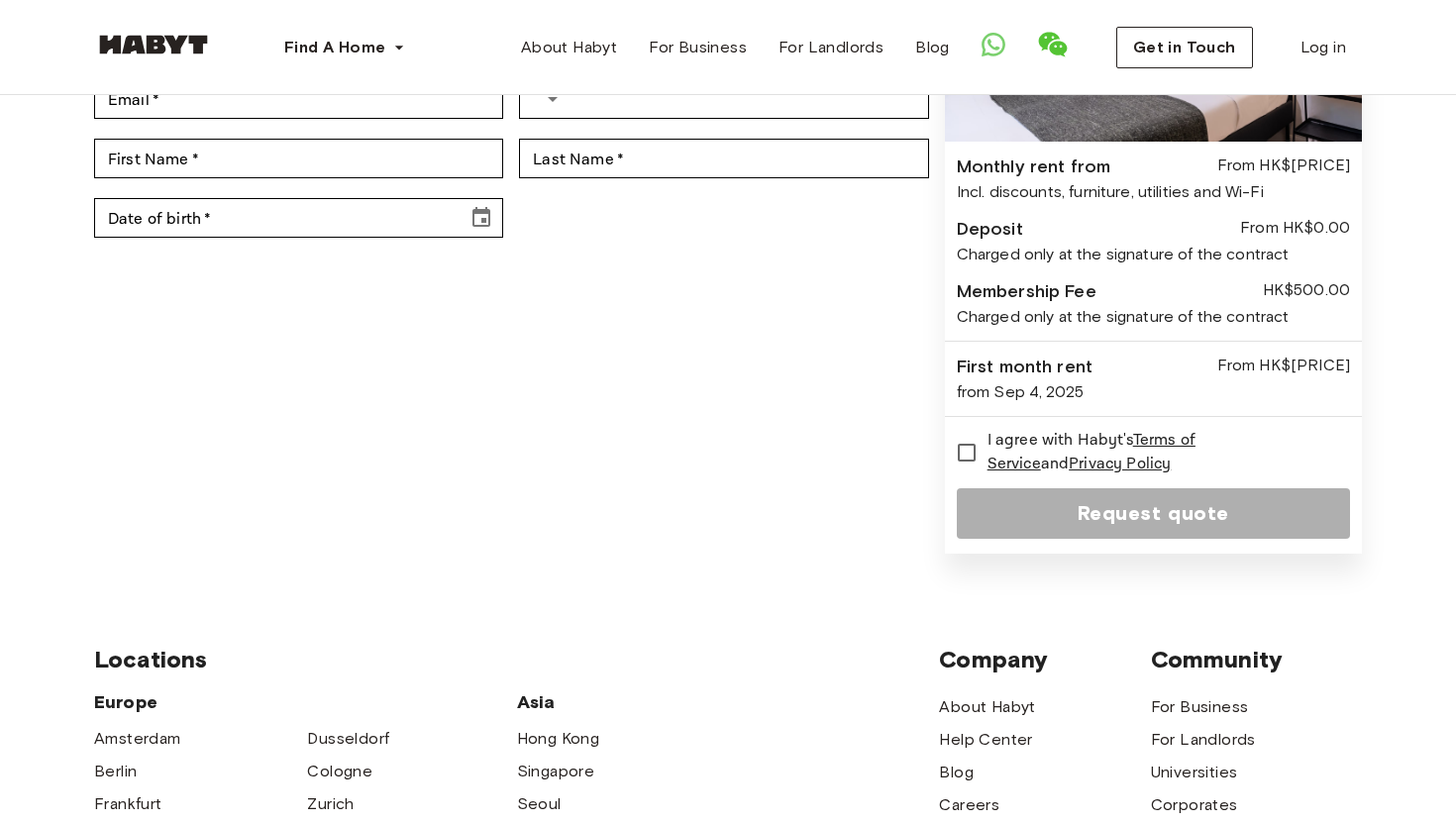 scroll, scrollTop: 260, scrollLeft: 0, axis: vertical 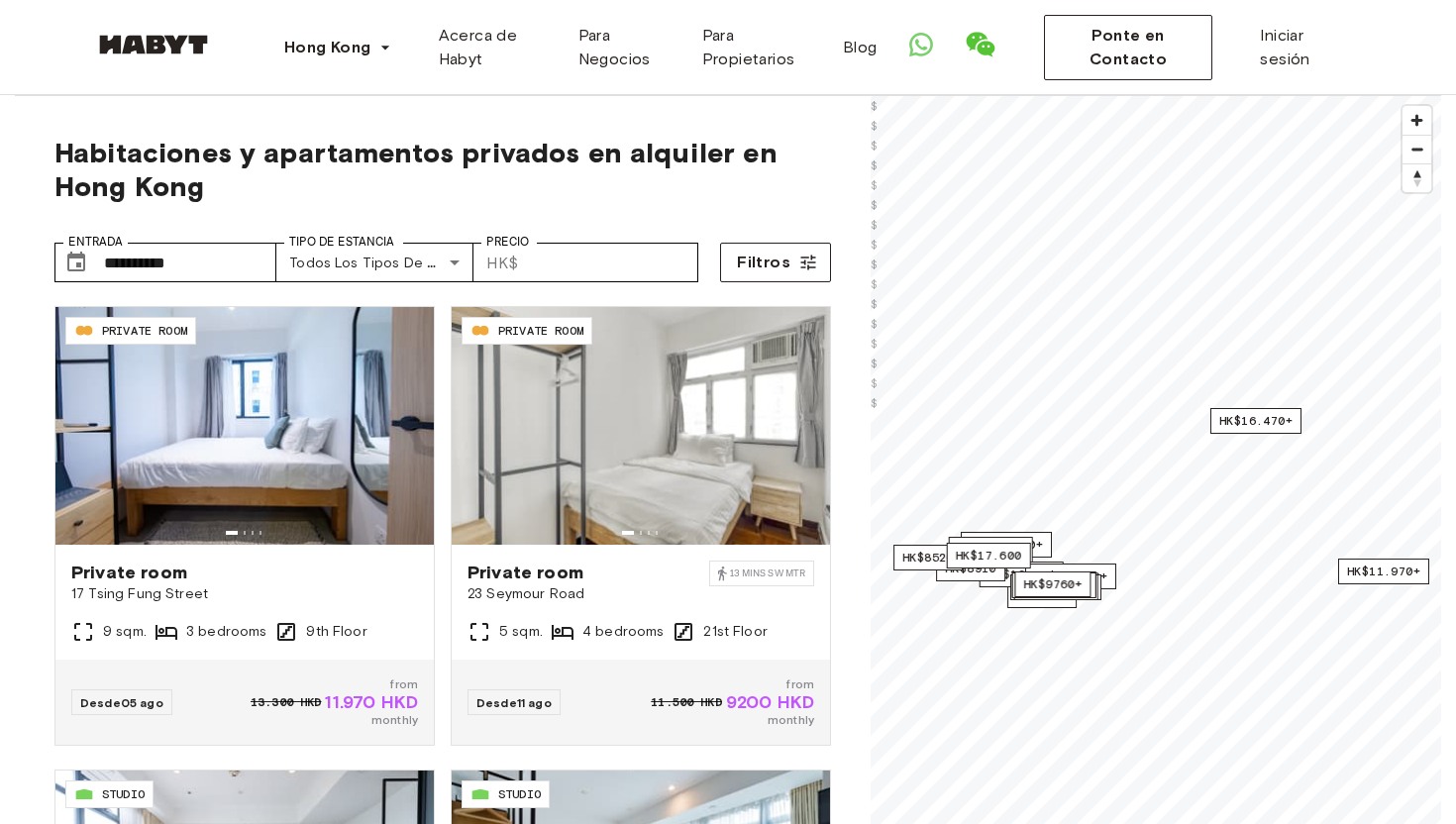 click at bounding box center [154, 45] 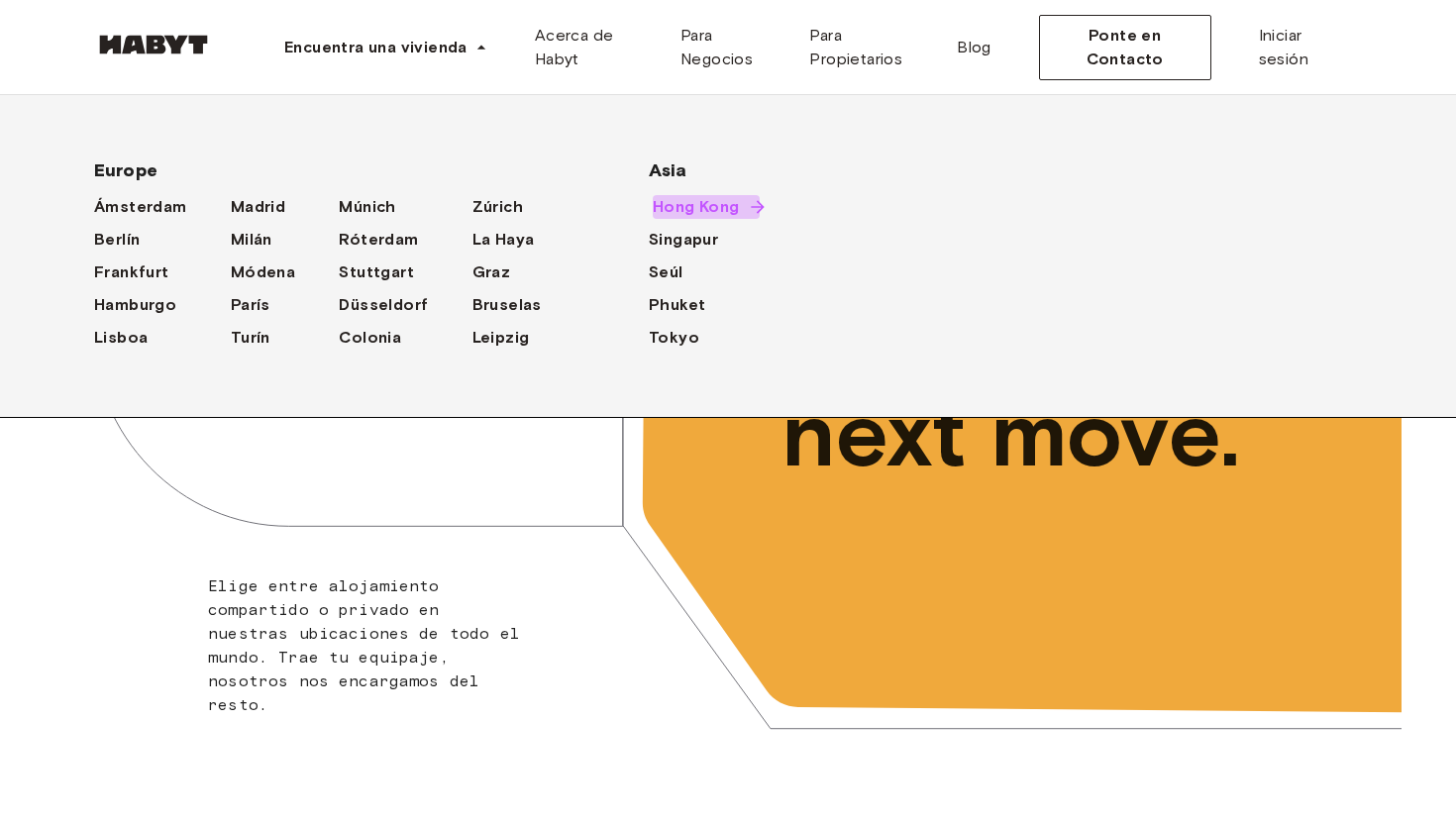 click on "Hong Kong" at bounding box center (696, 207) 